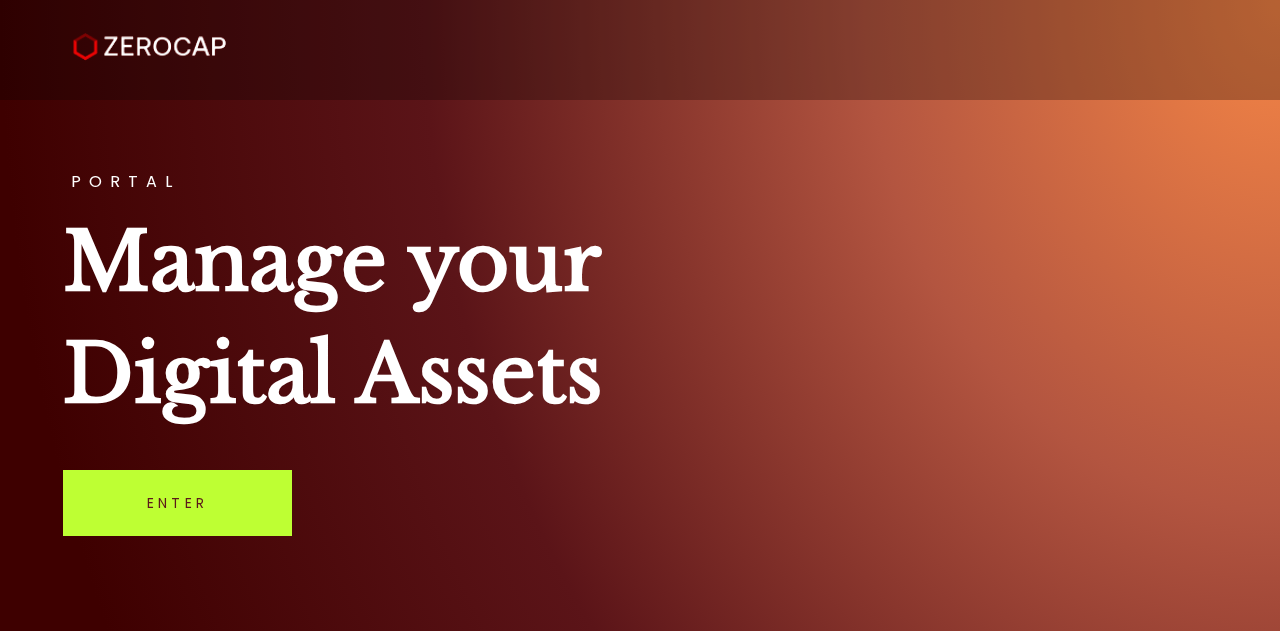 scroll, scrollTop: 0, scrollLeft: 0, axis: both 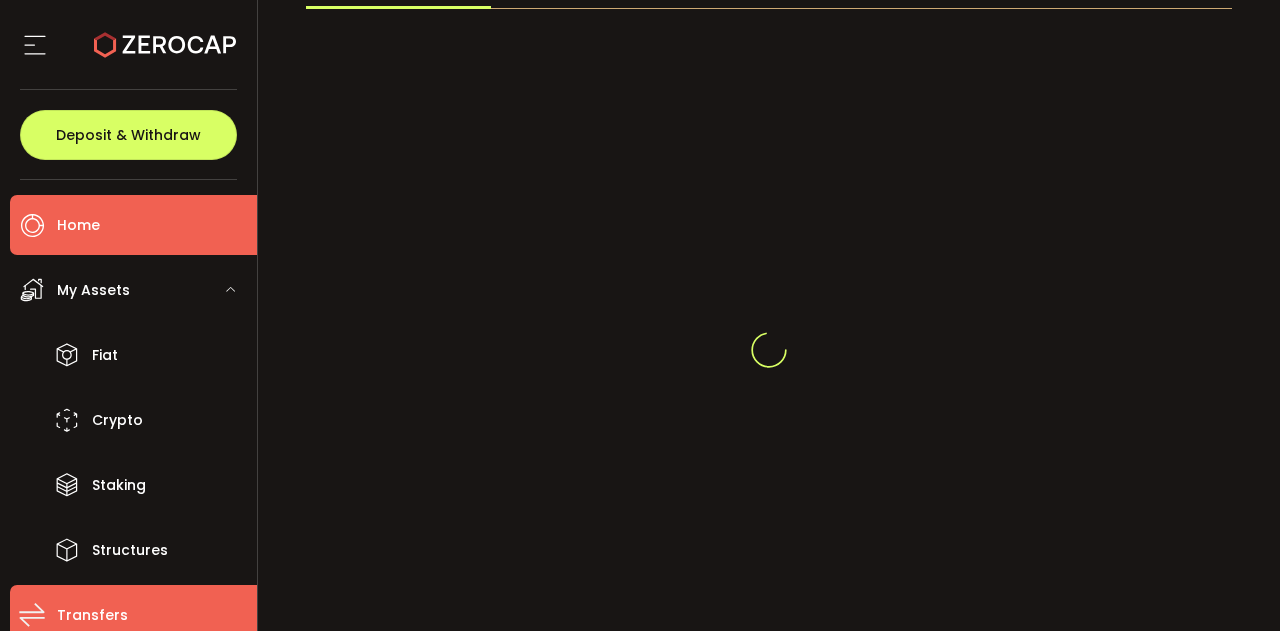 click on "Transfers" at bounding box center [133, 615] 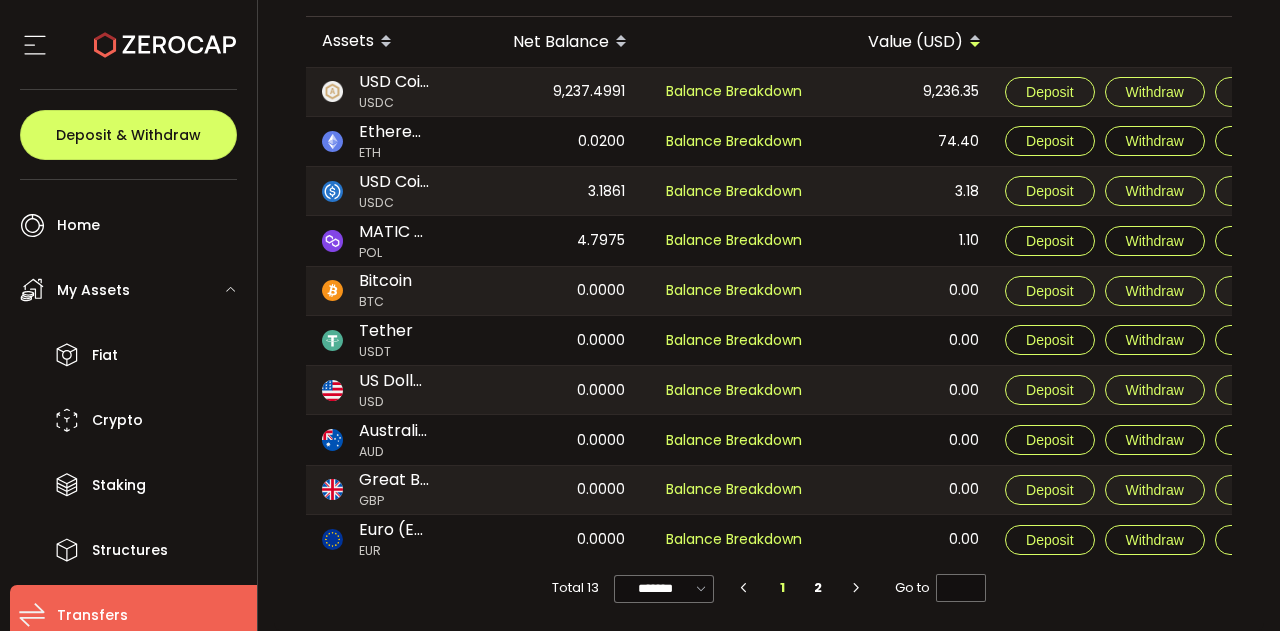 scroll, scrollTop: 0, scrollLeft: 0, axis: both 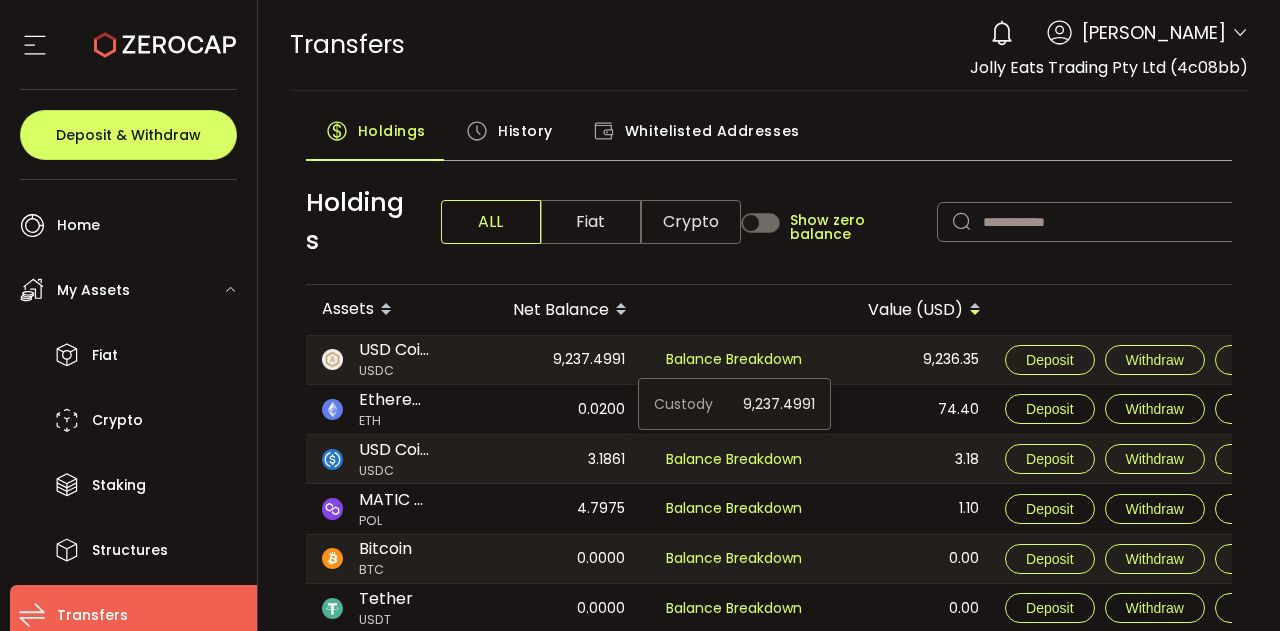 click on "Balance Breakdown" at bounding box center (734, 359) 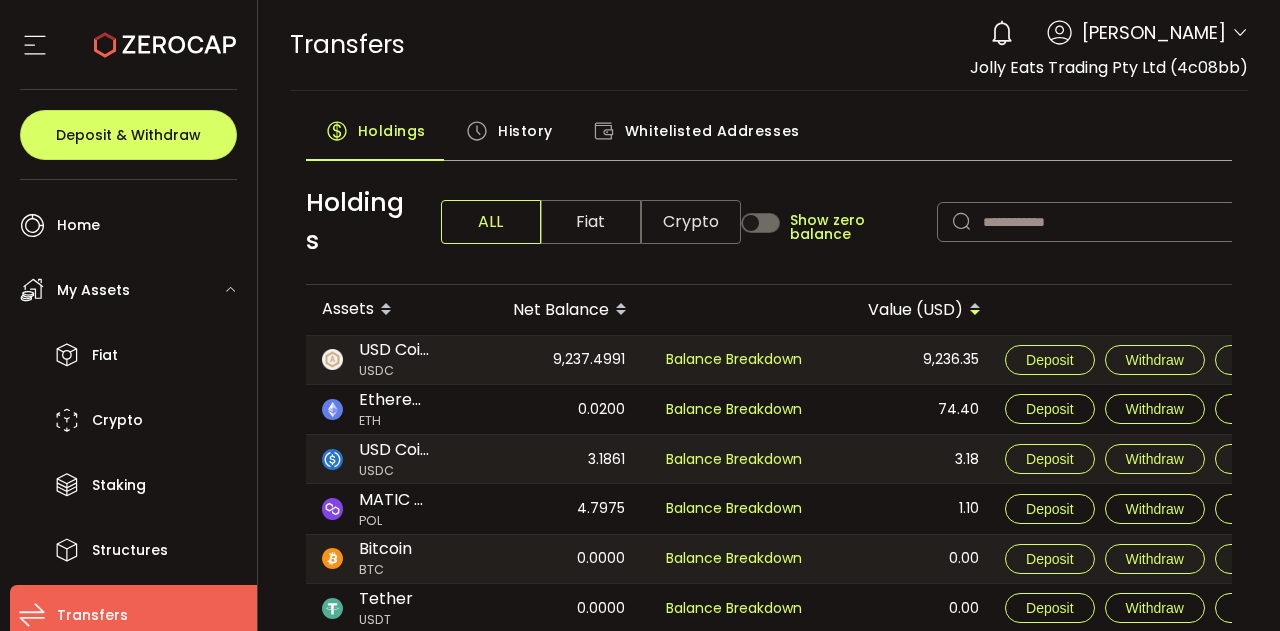 click on "Crypto" at bounding box center [691, 222] 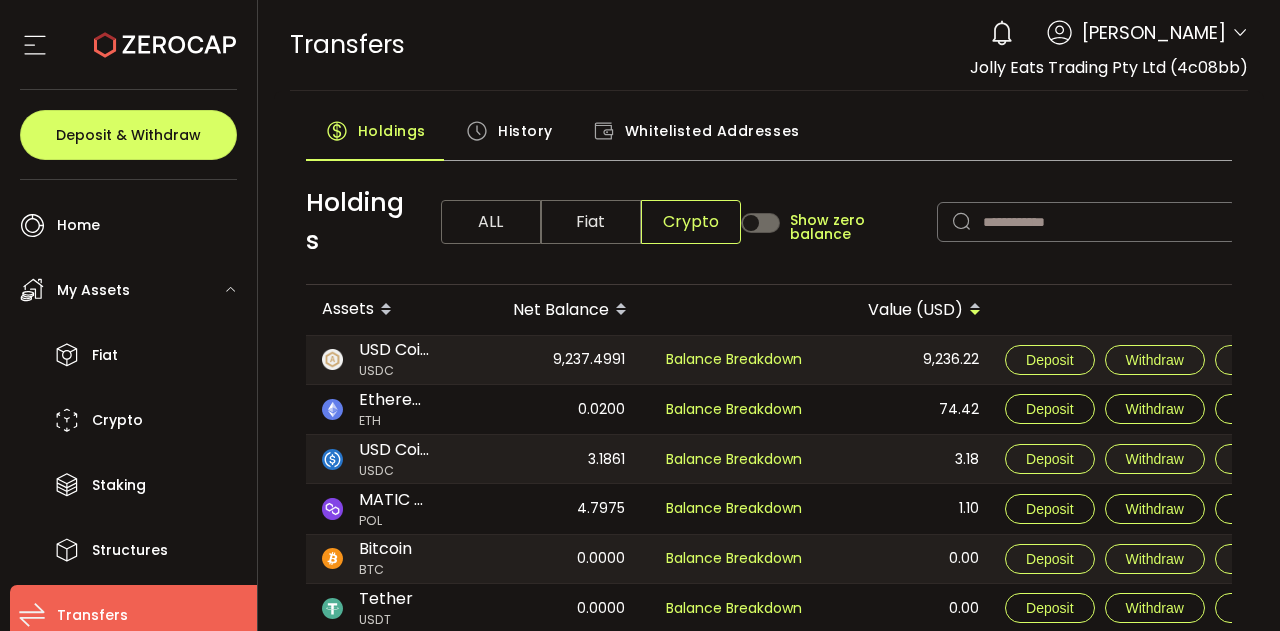 scroll, scrollTop: 0, scrollLeft: 32, axis: horizontal 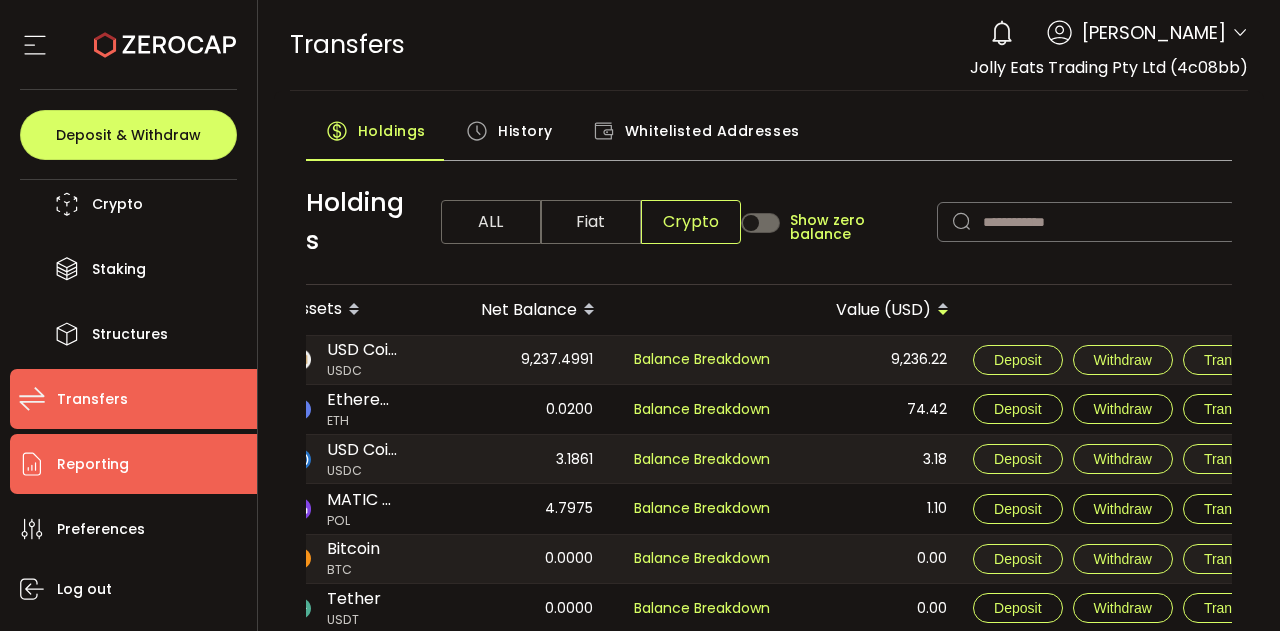 click on "Reporting" at bounding box center (93, 464) 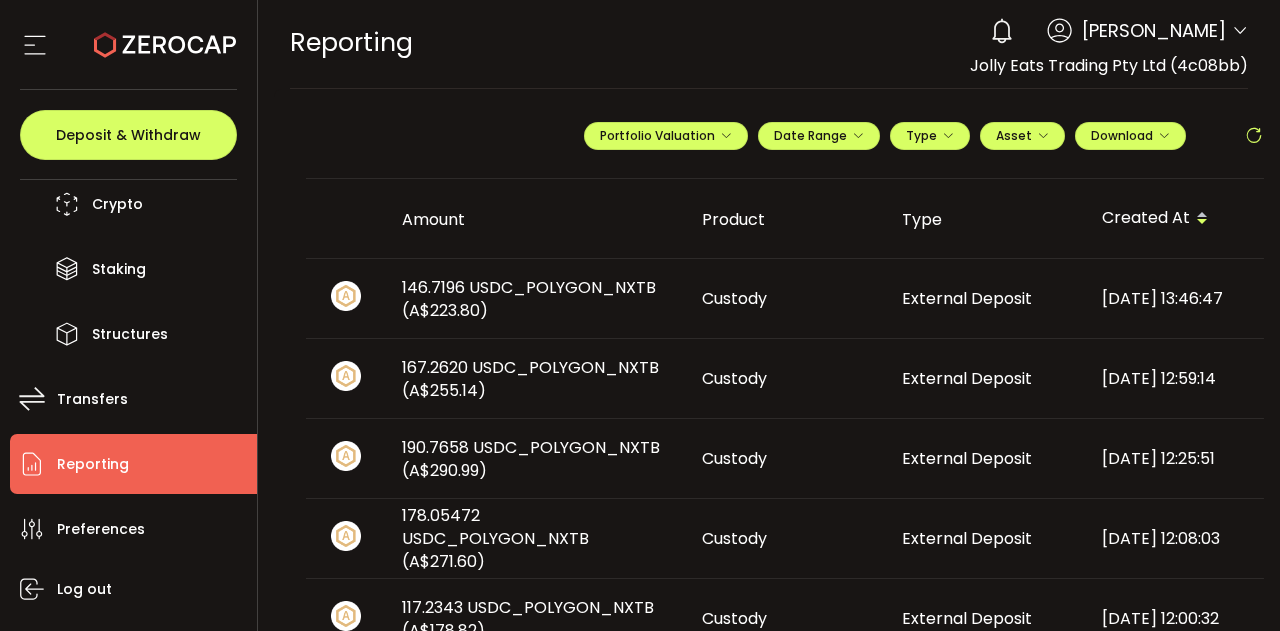 scroll, scrollTop: 2, scrollLeft: 0, axis: vertical 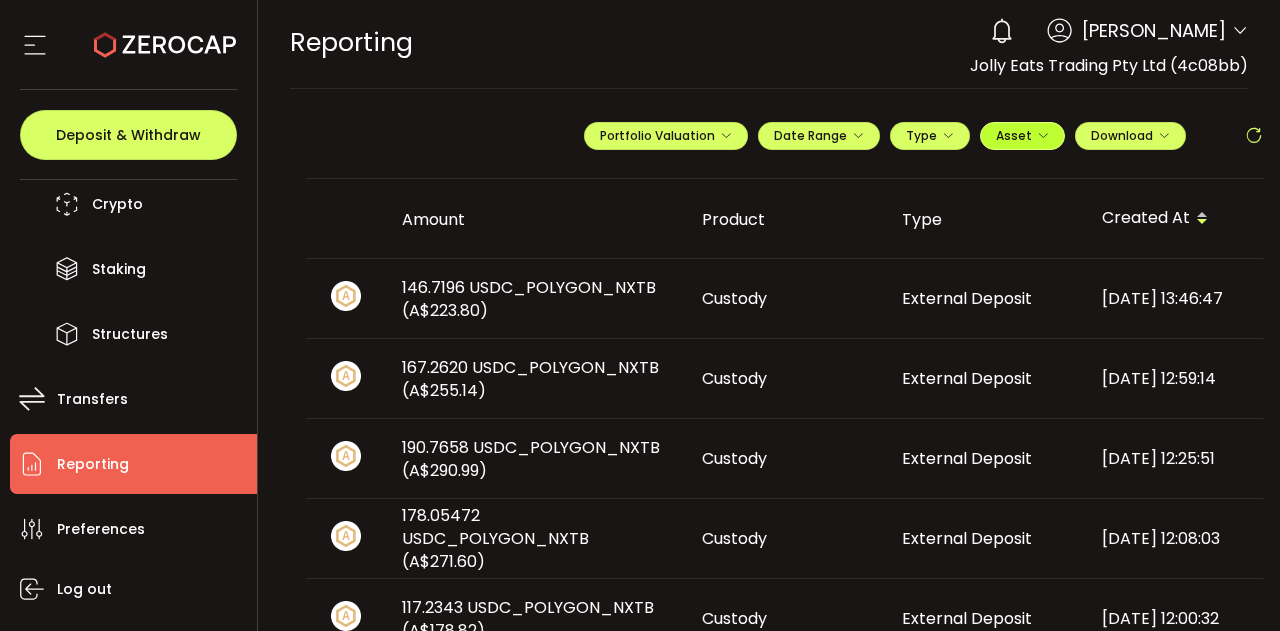 click at bounding box center [1043, 136] 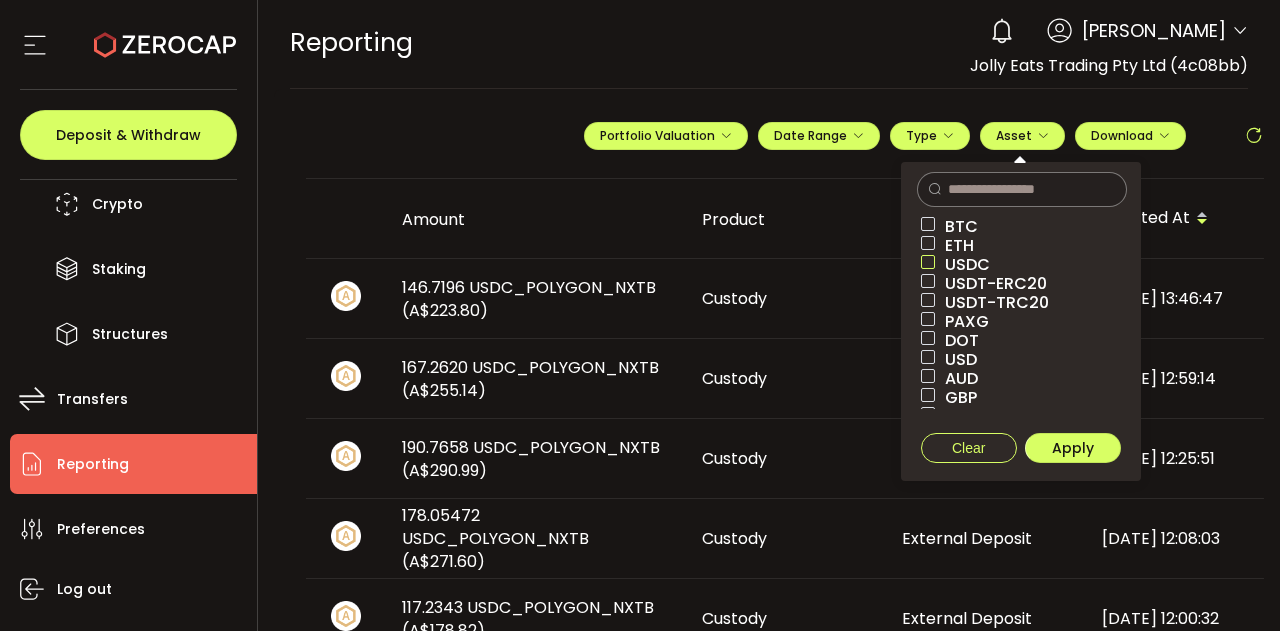 click at bounding box center (928, 262) 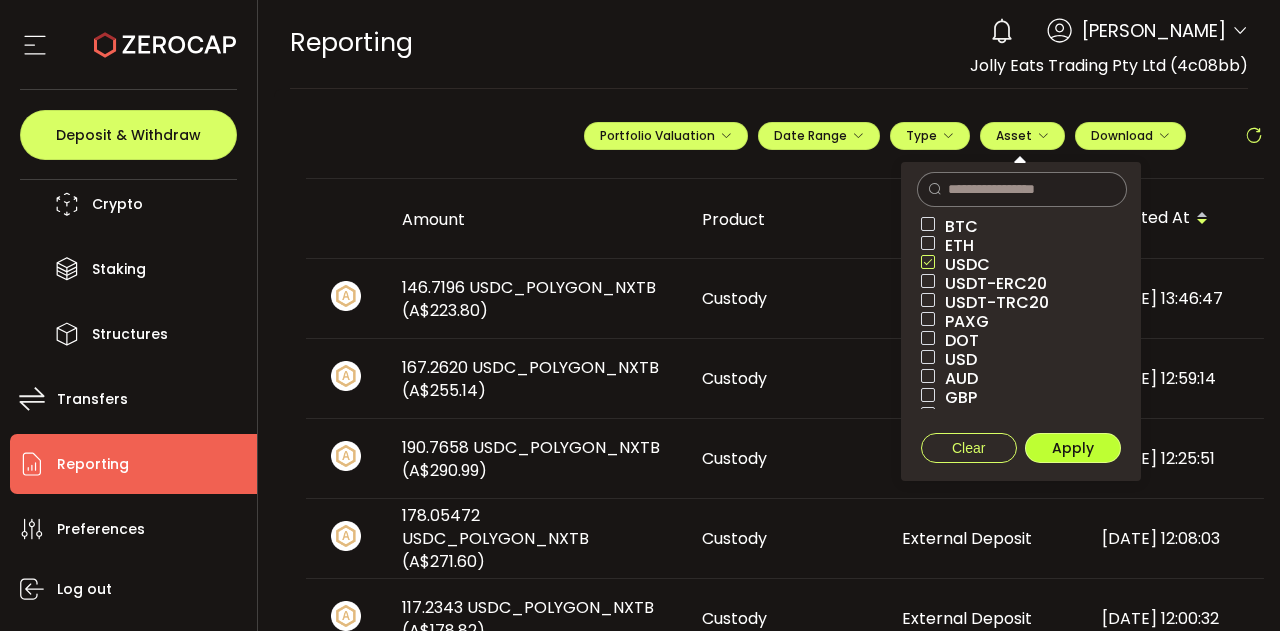 click on "Apply" at bounding box center (1073, 448) 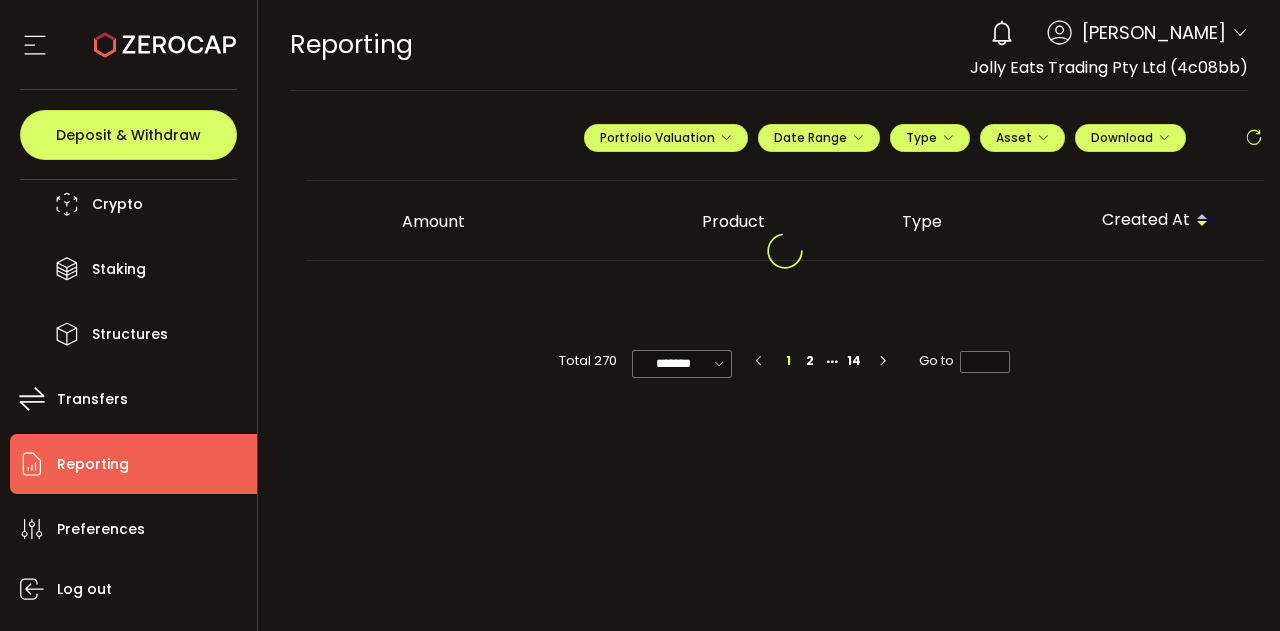scroll, scrollTop: 0, scrollLeft: 0, axis: both 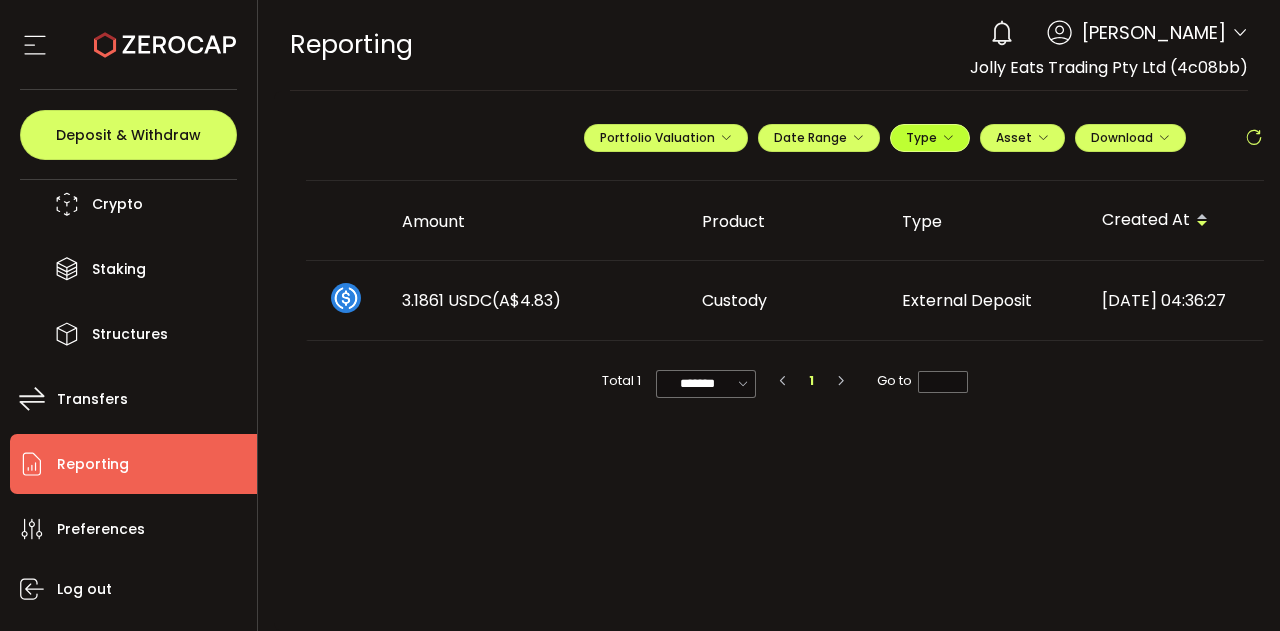 click at bounding box center (948, 138) 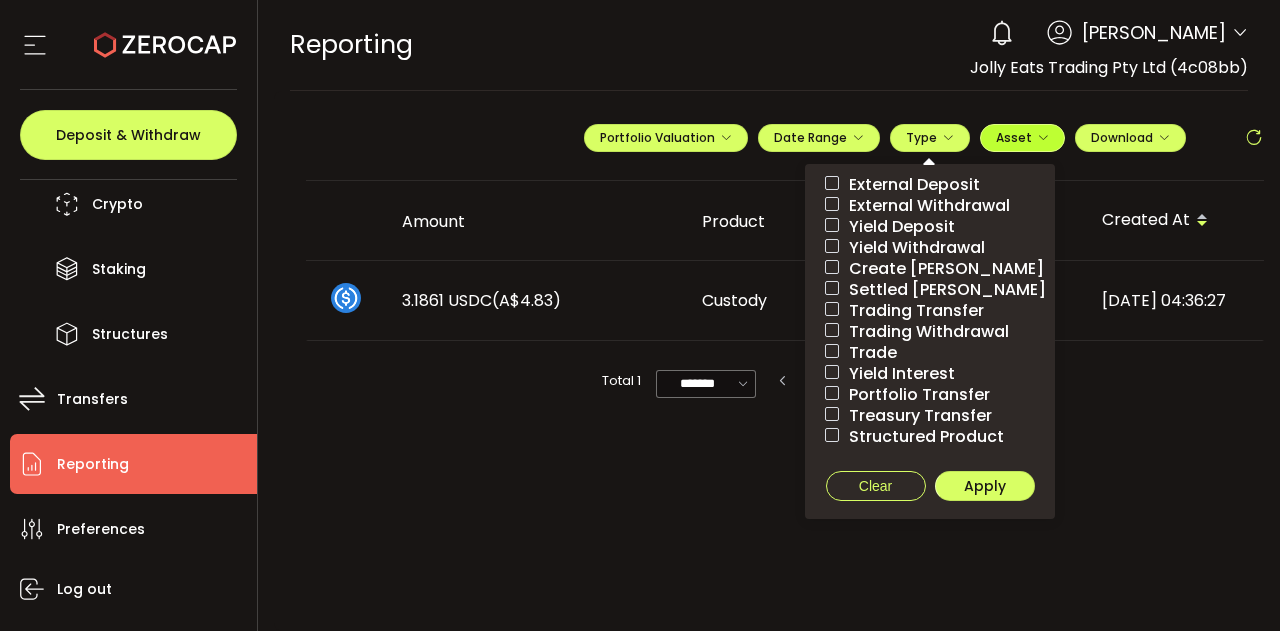 click on "Asset" at bounding box center (1014, 137) 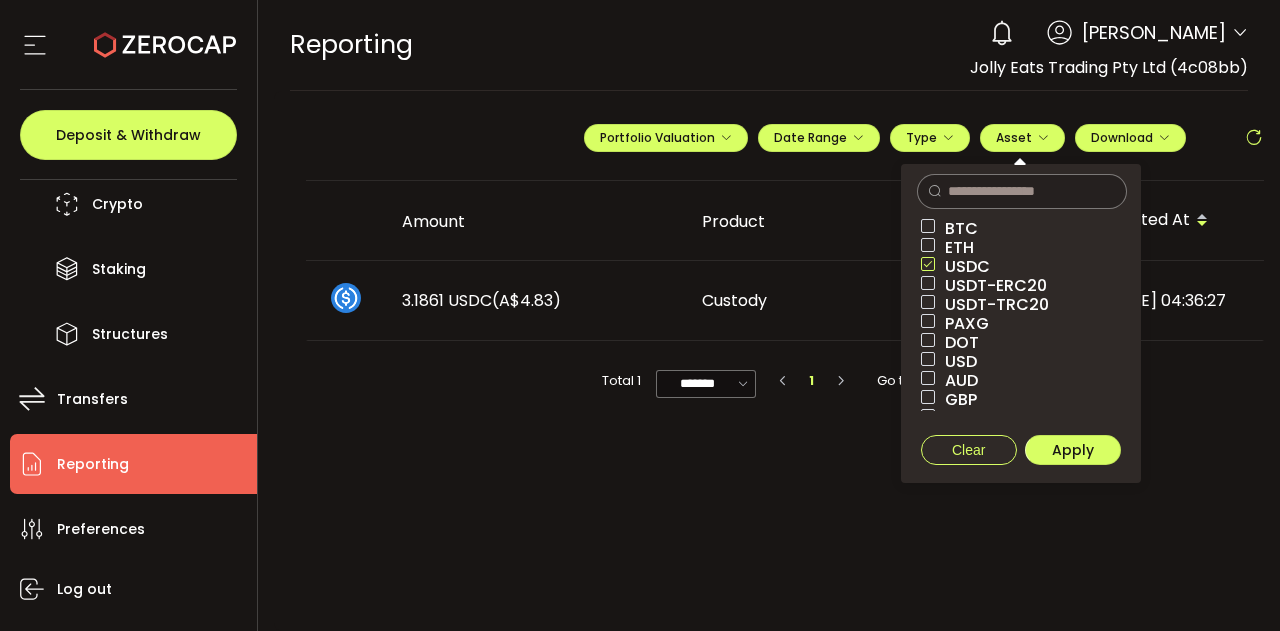 click at bounding box center [928, 264] 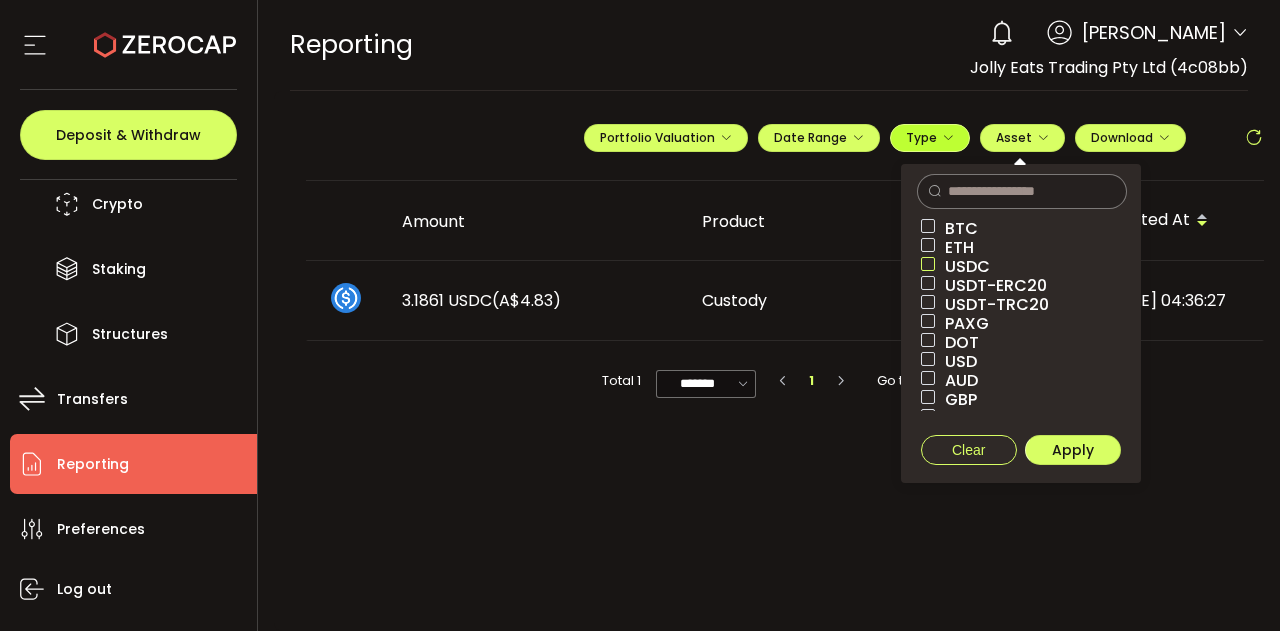 click on "Type" at bounding box center (930, 137) 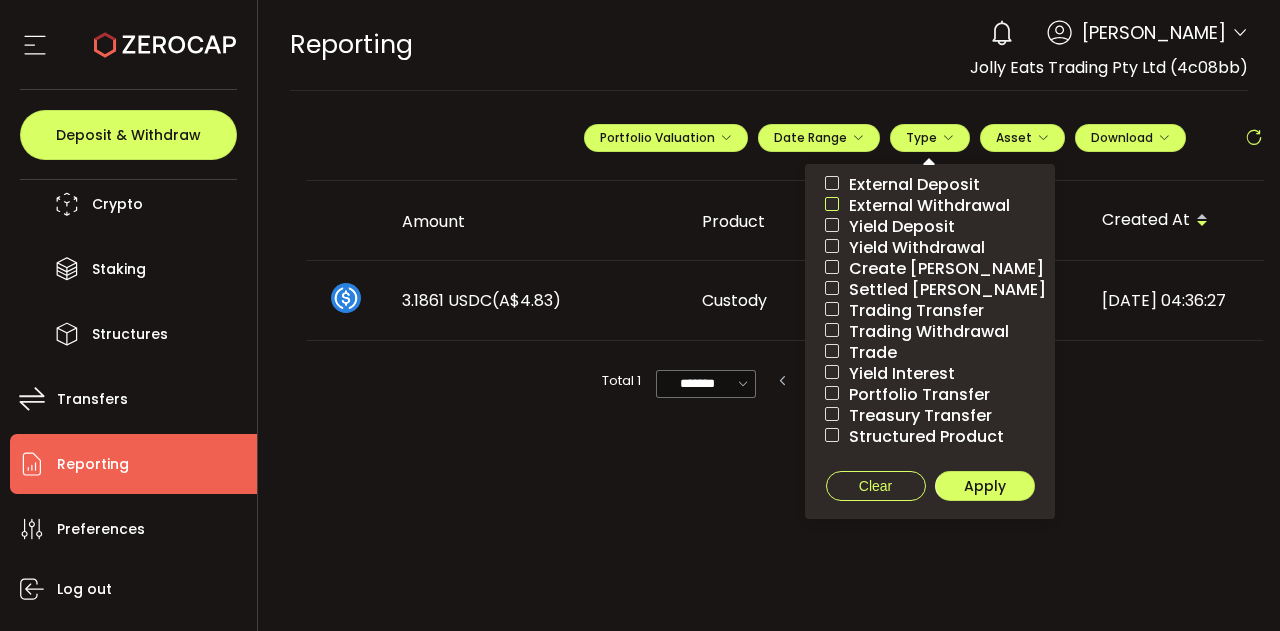 click at bounding box center (832, 204) 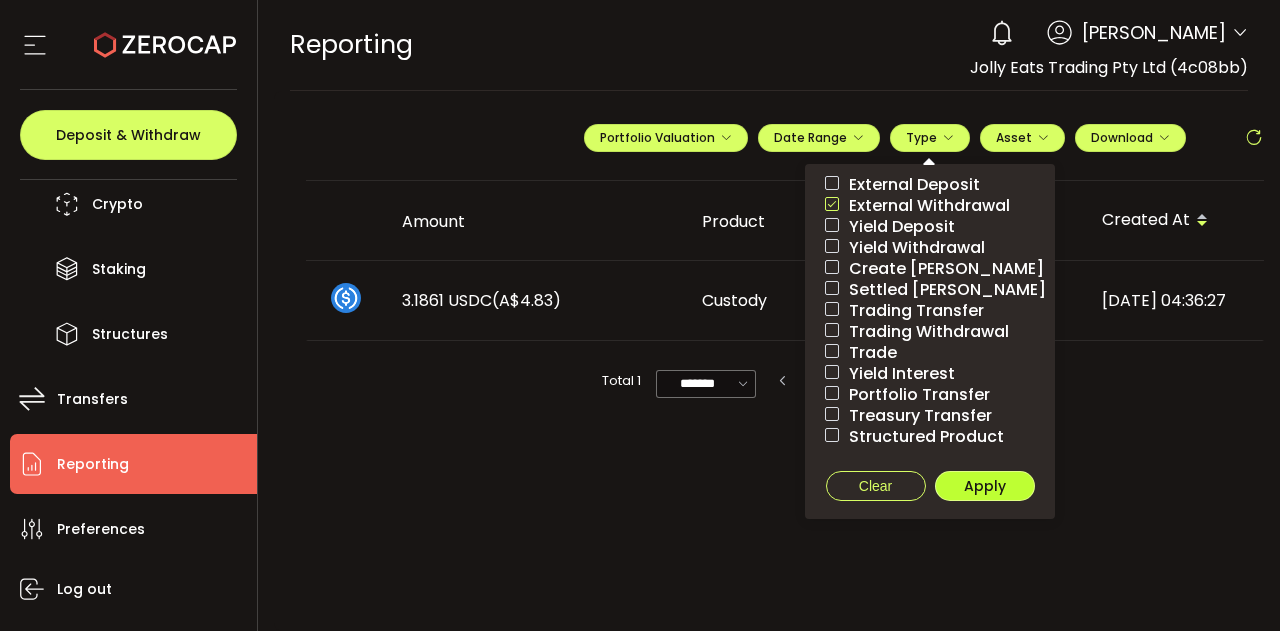 click on "Apply" at bounding box center [985, 486] 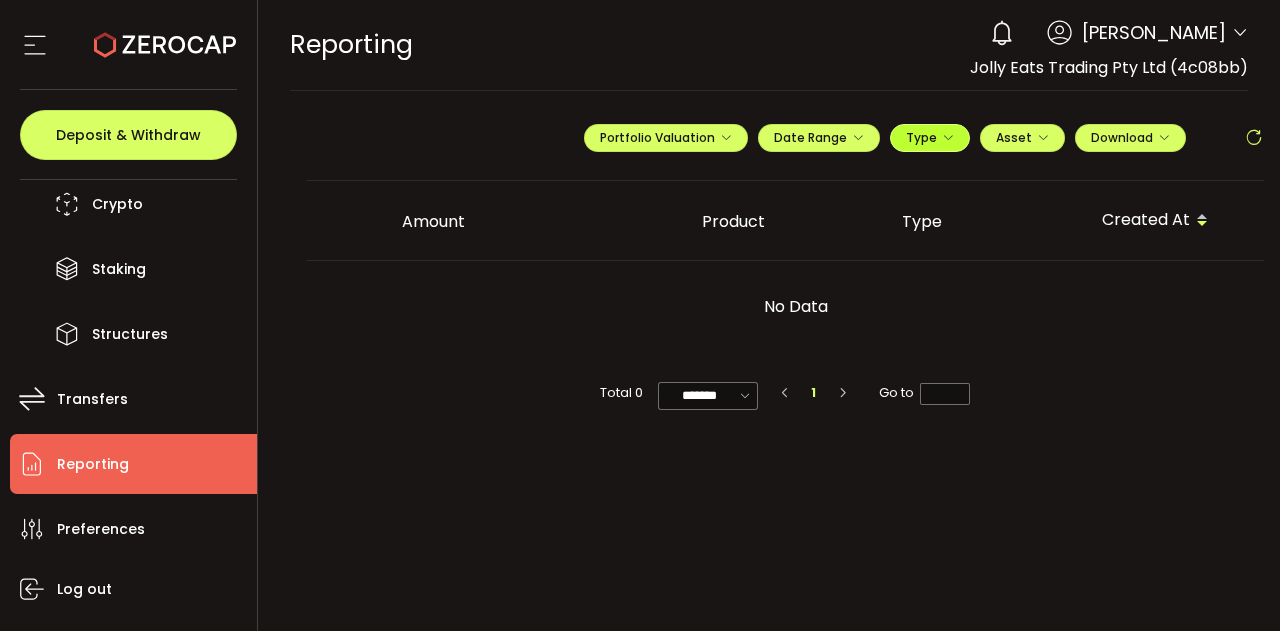 click on "Type" at bounding box center [930, 138] 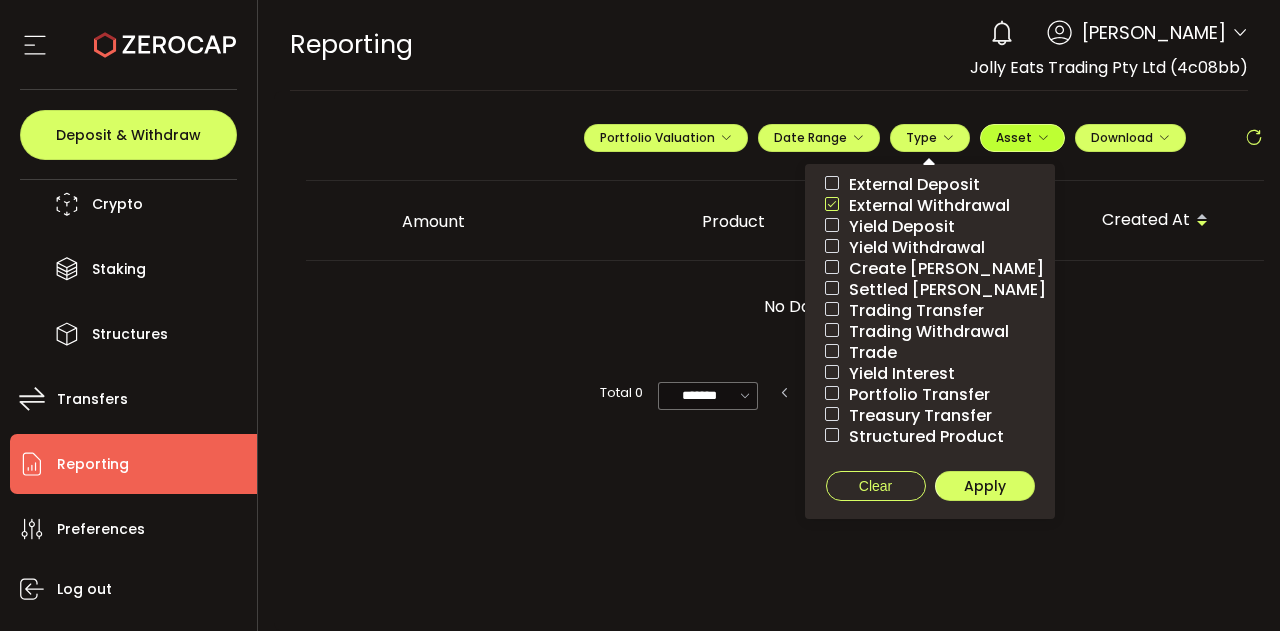 click on "Asset" at bounding box center [1014, 137] 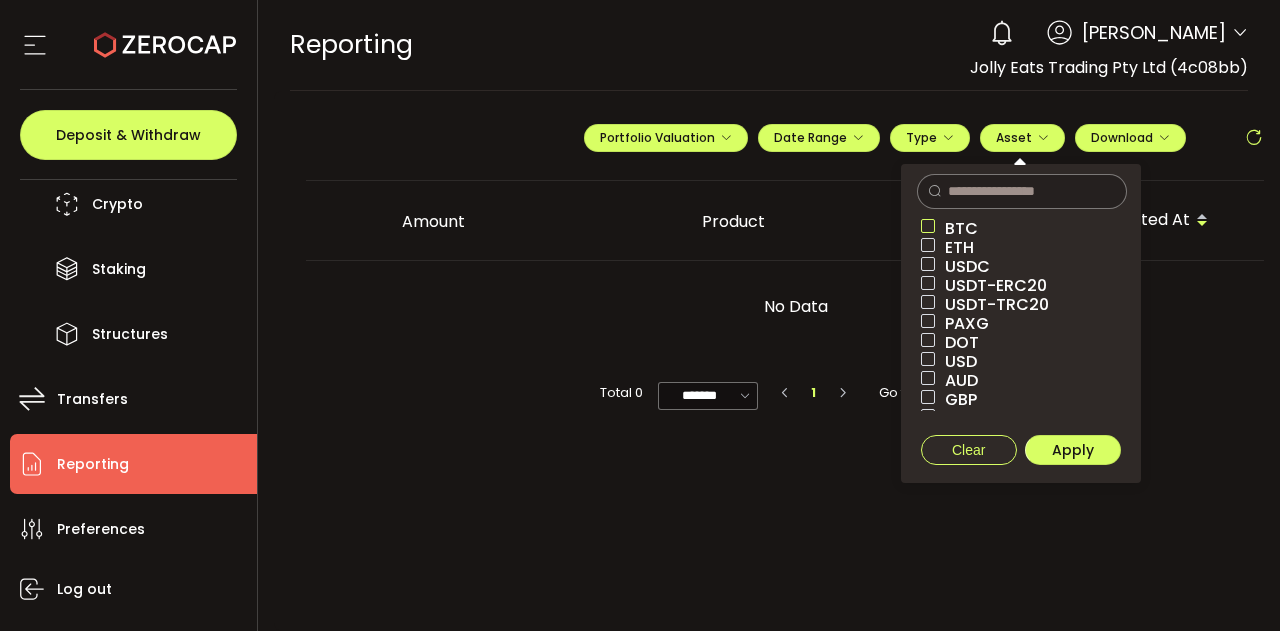 click at bounding box center (928, 226) 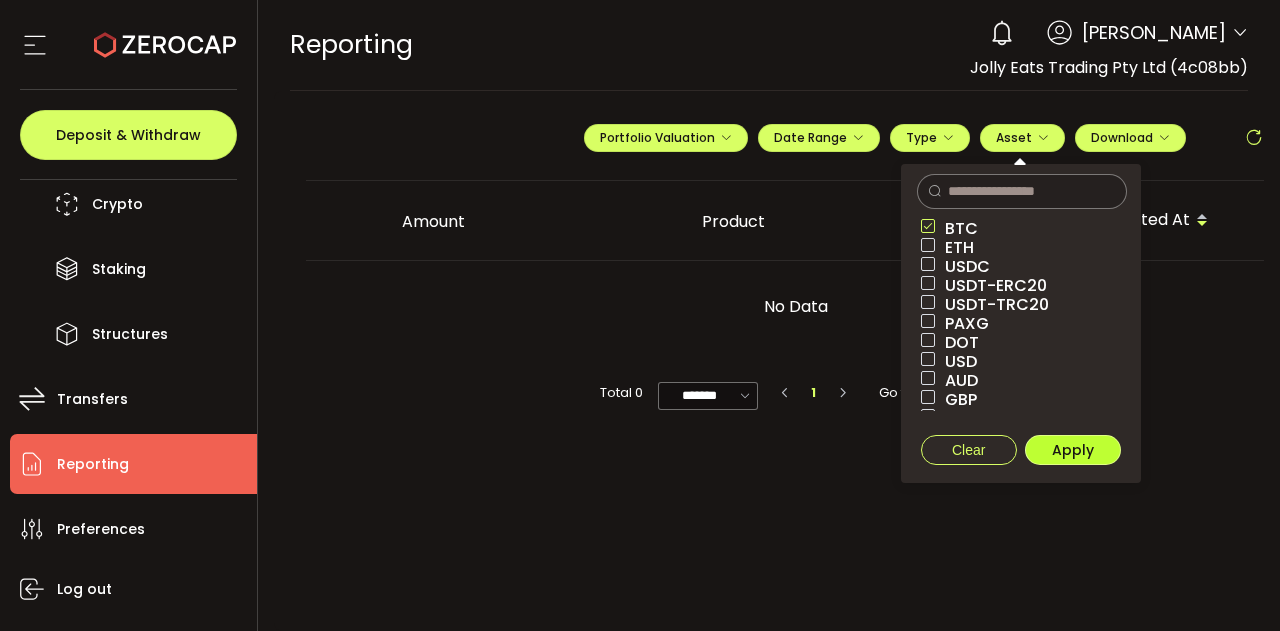 click on "Apply" at bounding box center (1073, 450) 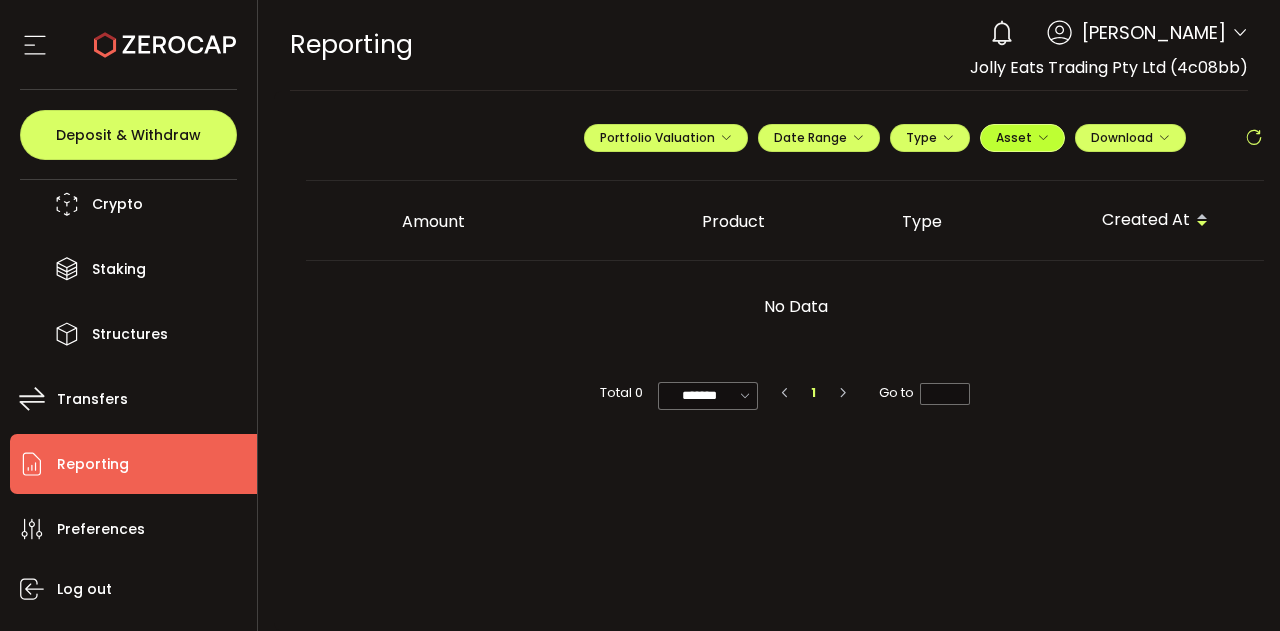 click on "Asset" at bounding box center [1014, 137] 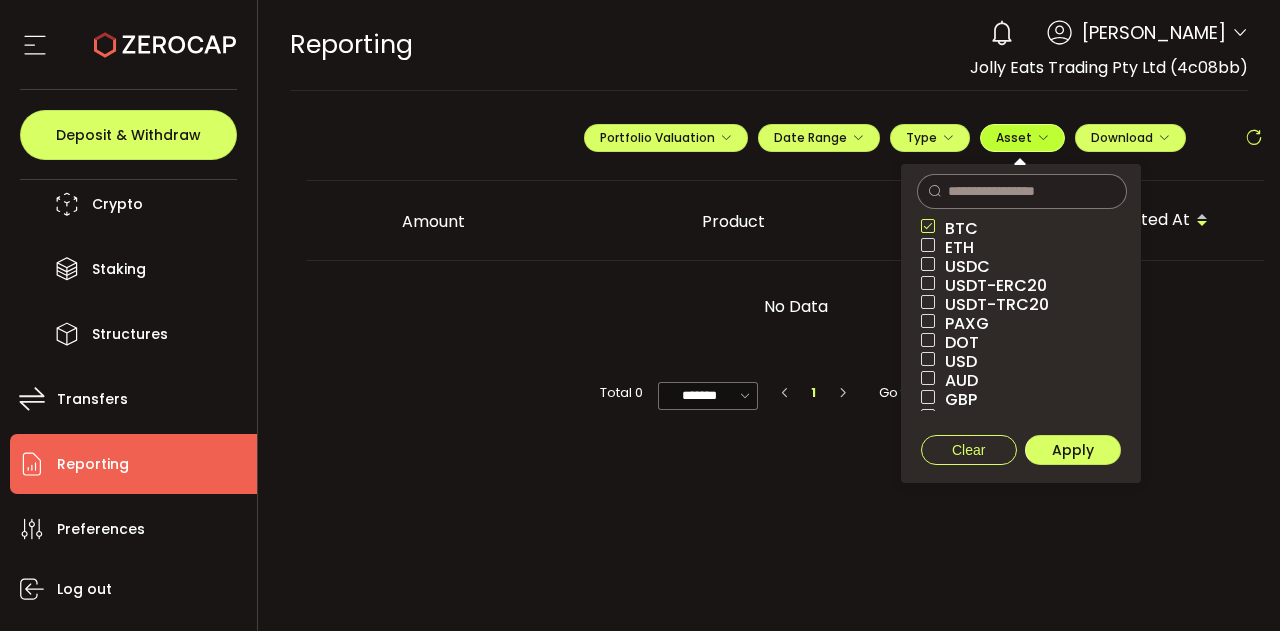 scroll, scrollTop: 56, scrollLeft: 0, axis: vertical 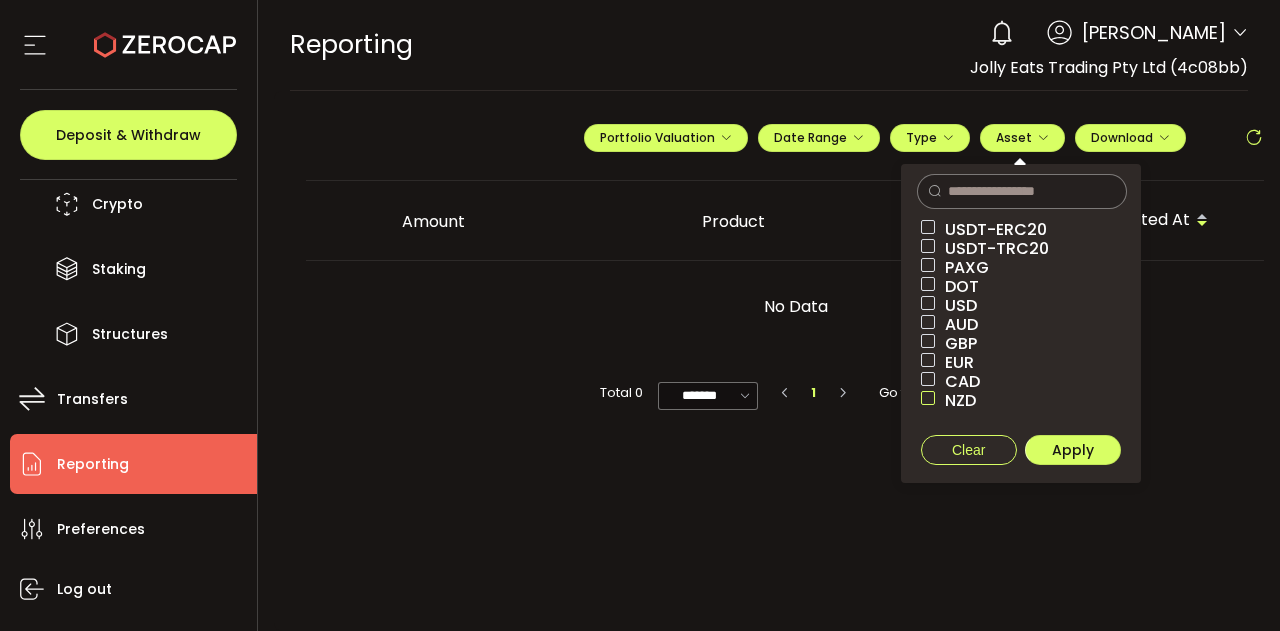 click at bounding box center [928, 398] 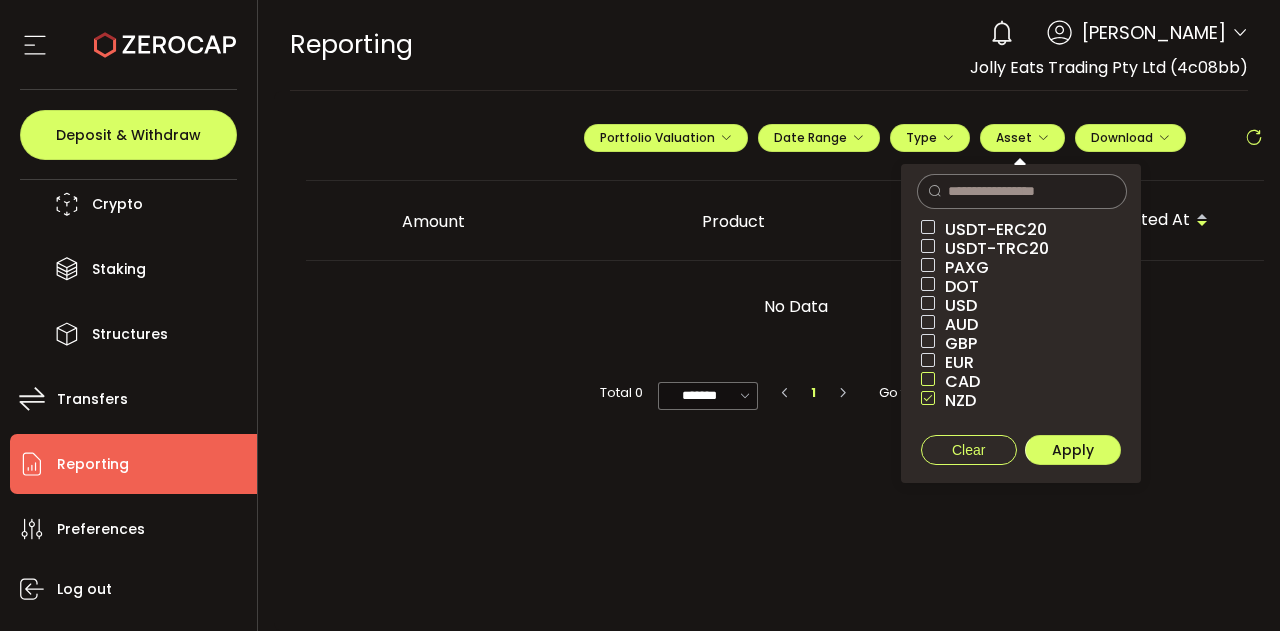 click at bounding box center [928, 379] 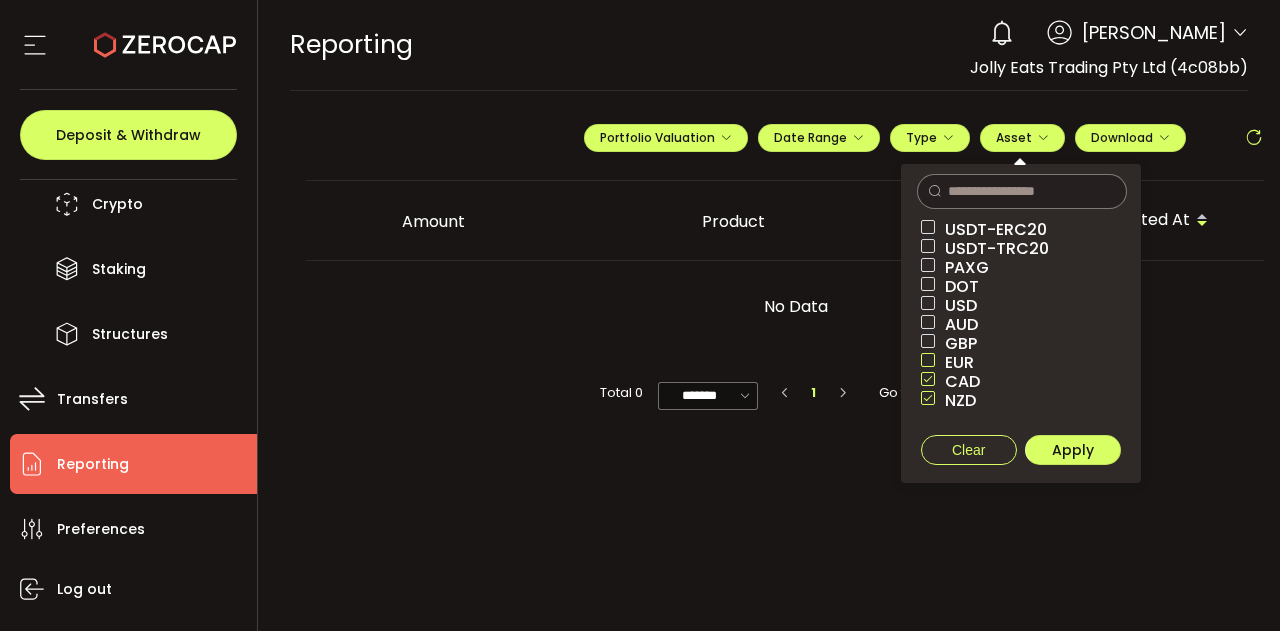 click at bounding box center (928, 360) 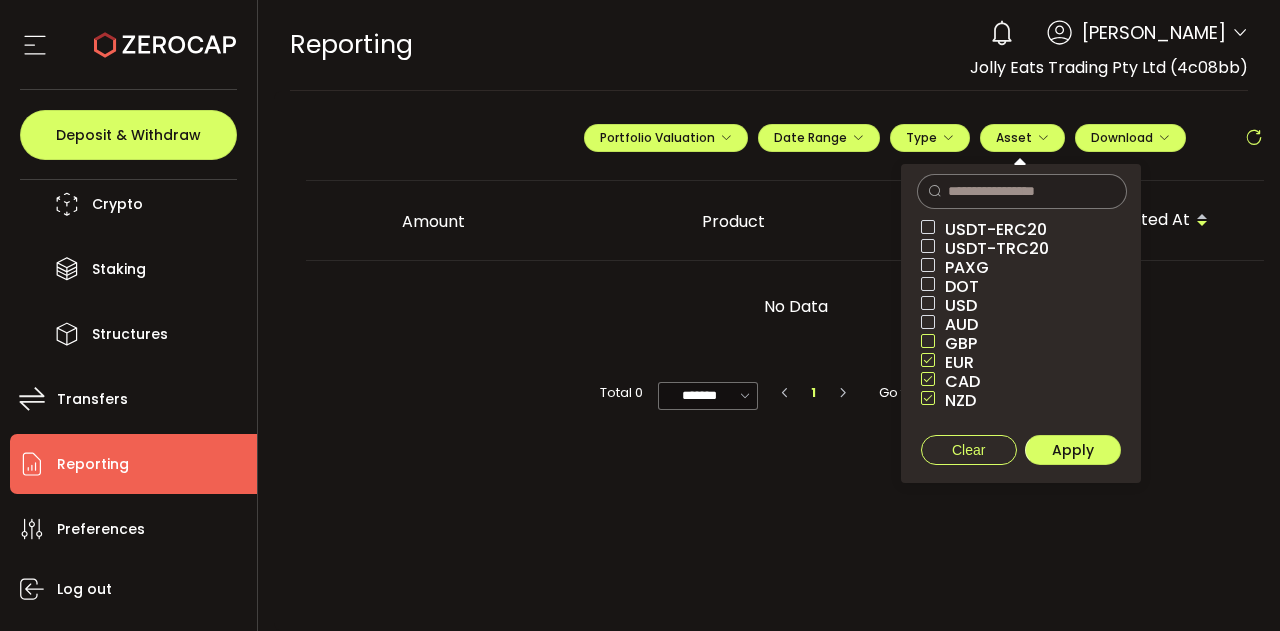 click at bounding box center (928, 341) 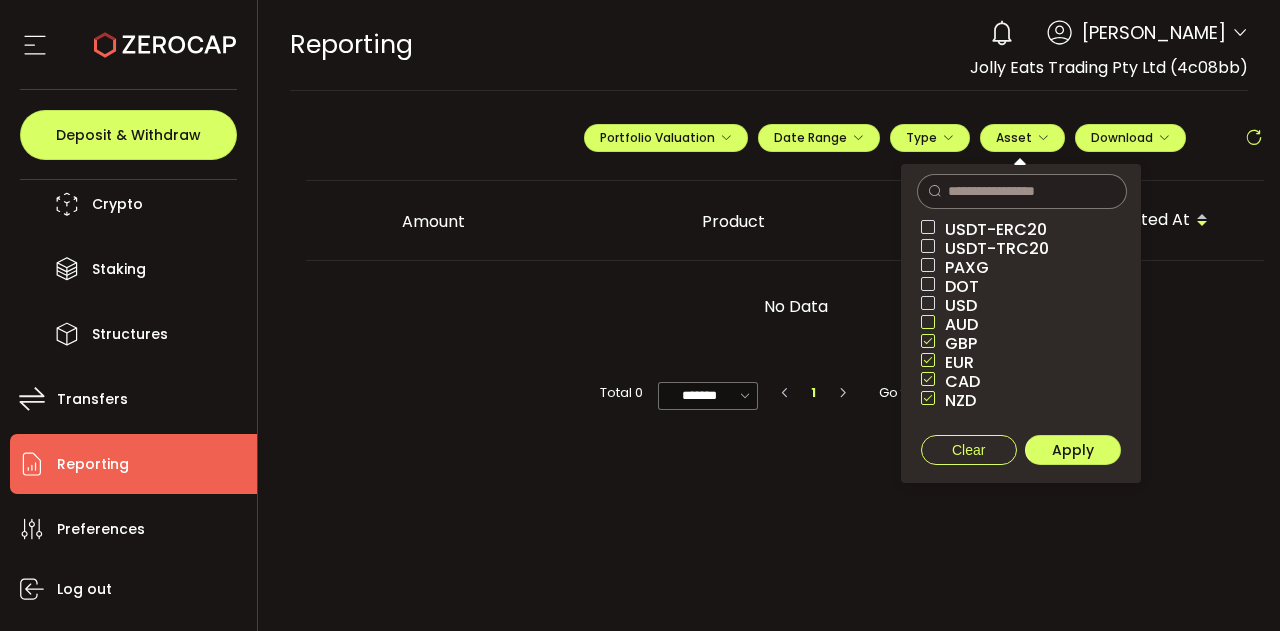 click at bounding box center (928, 322) 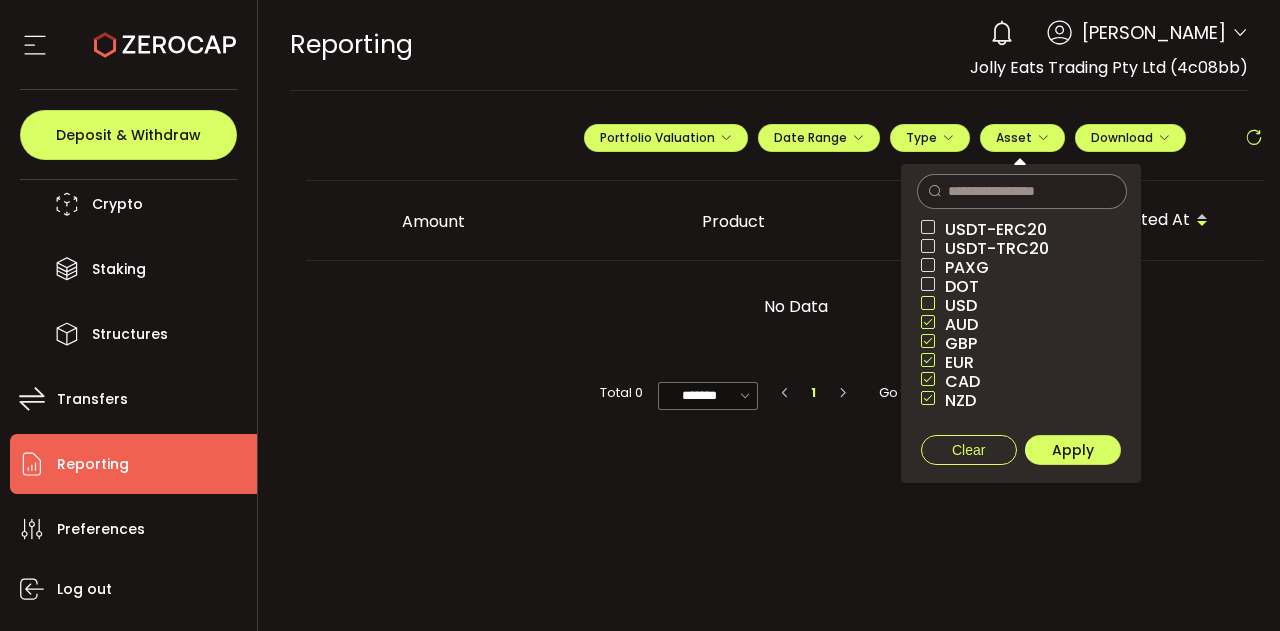 click at bounding box center (928, 303) 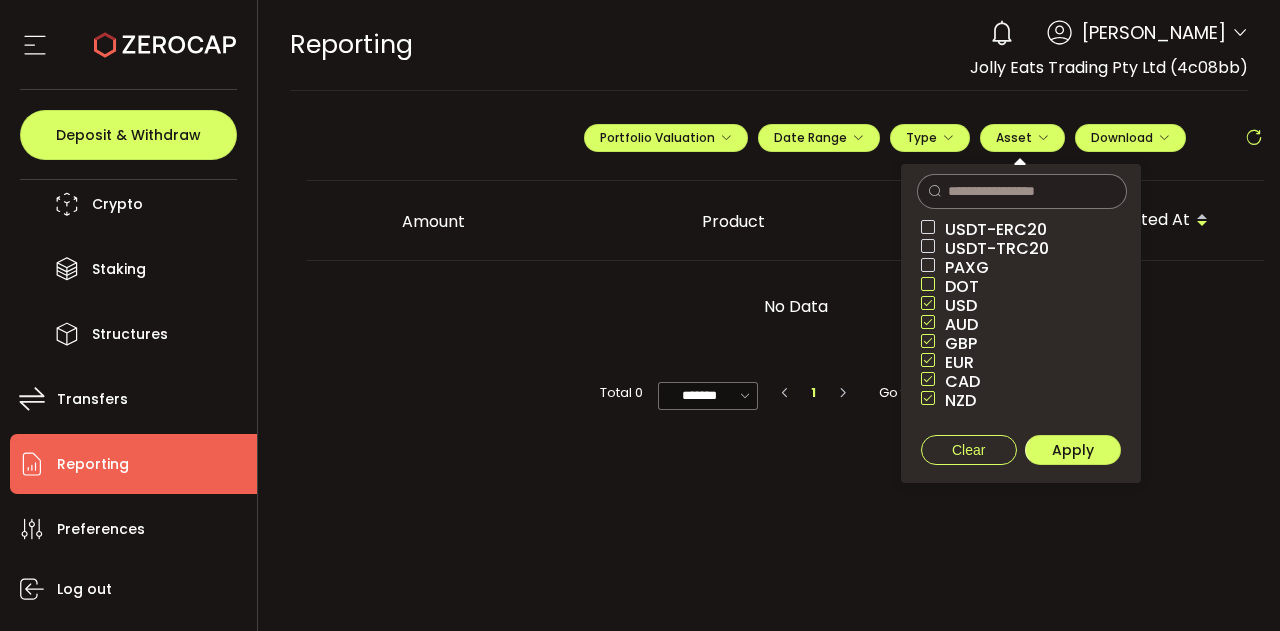 click at bounding box center (928, 284) 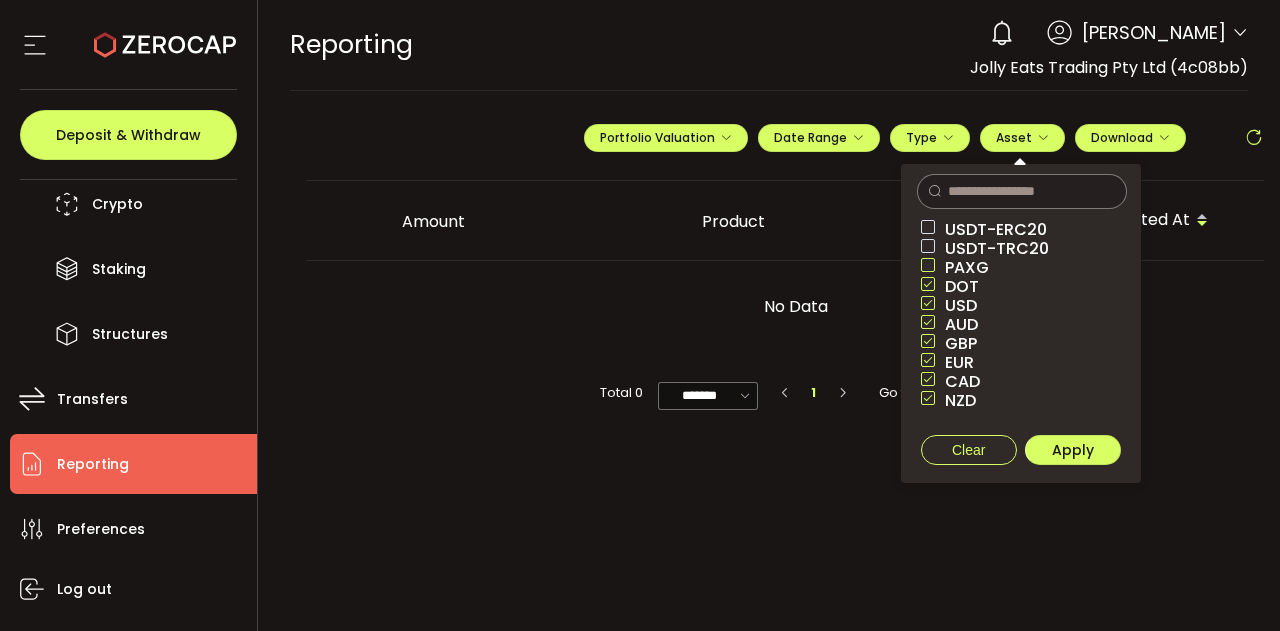 click at bounding box center (928, 265) 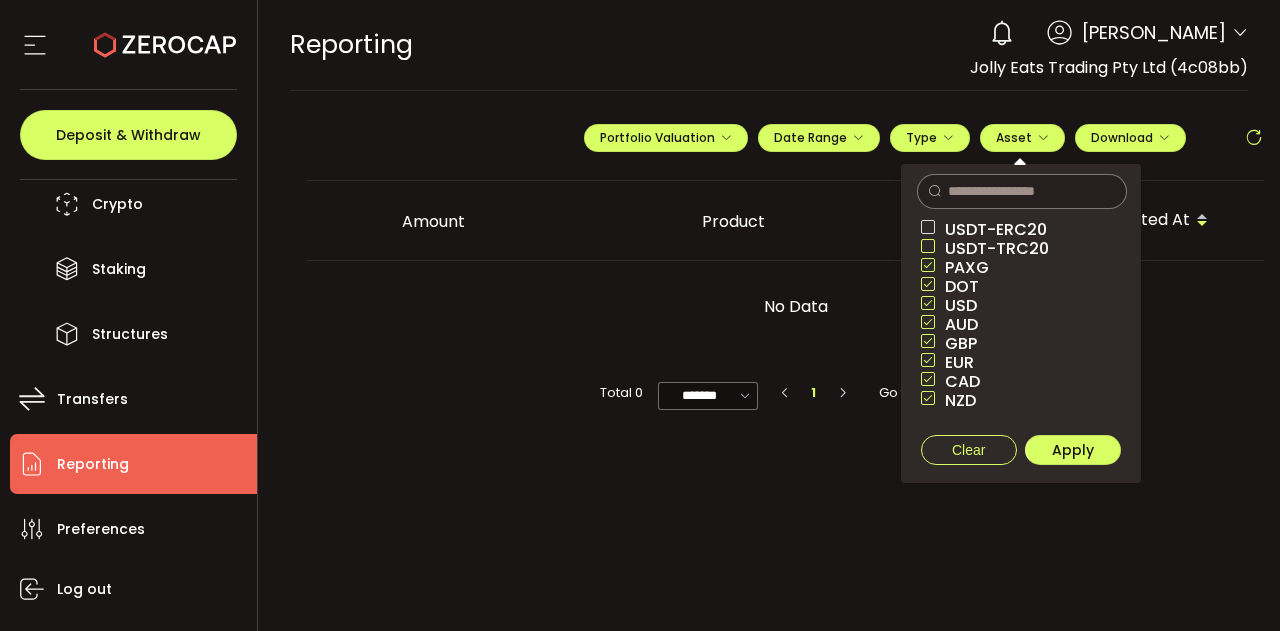 click at bounding box center [928, 246] 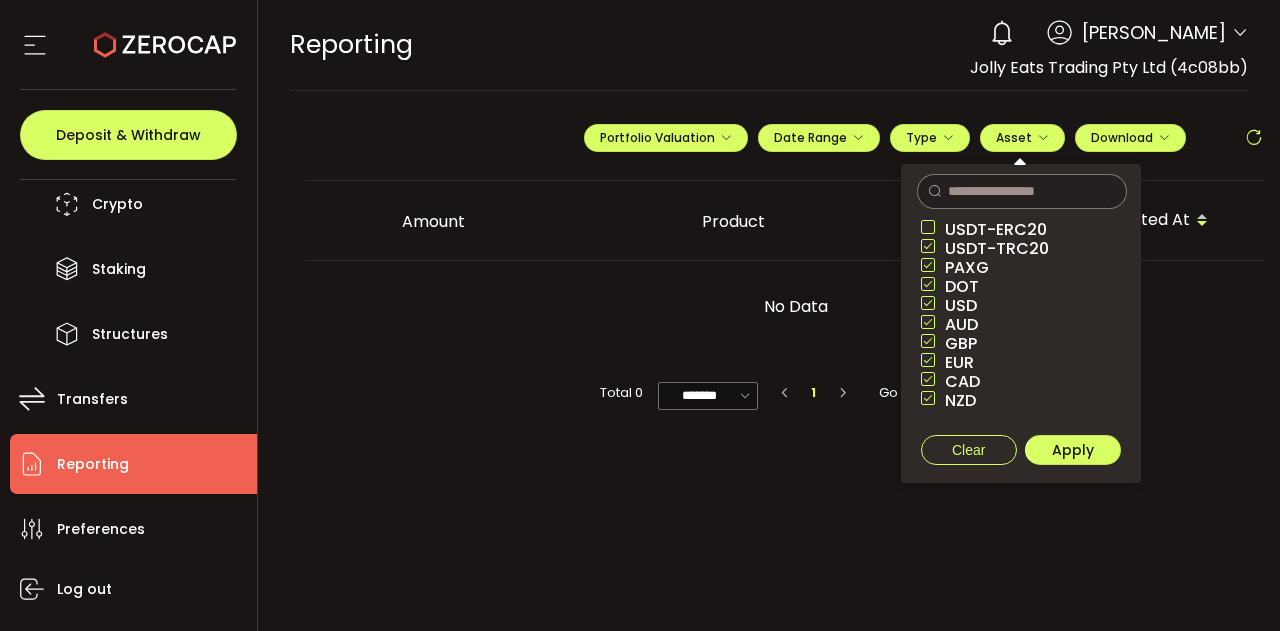 click at bounding box center (928, 227) 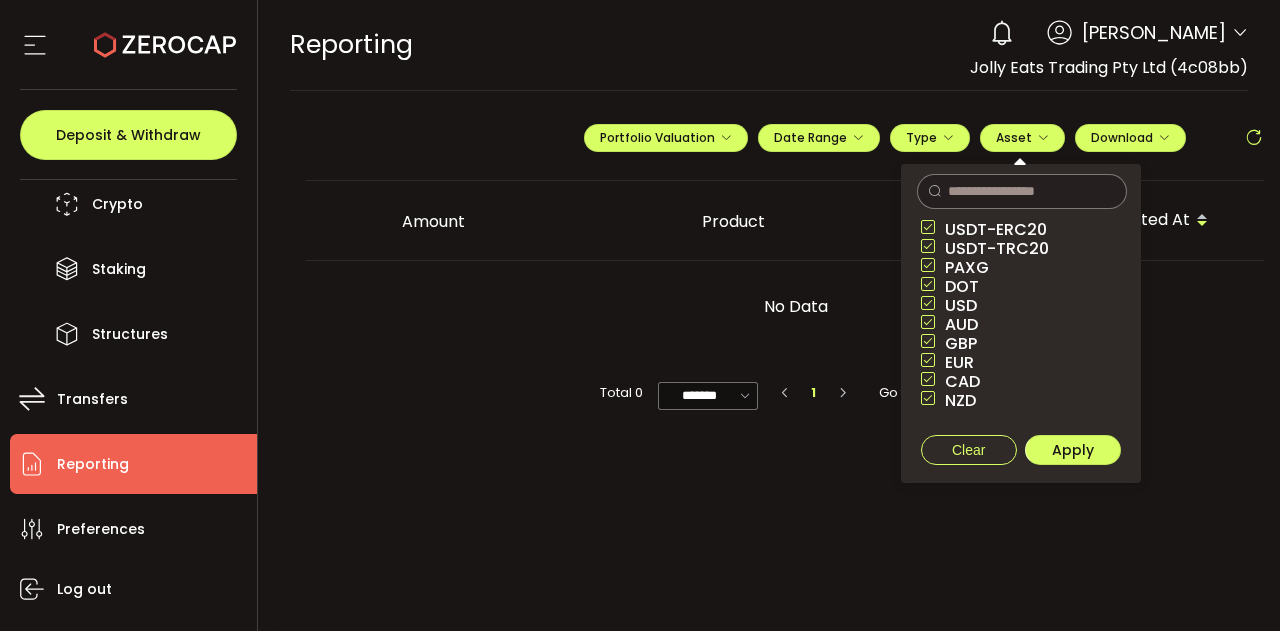 scroll, scrollTop: 0, scrollLeft: 0, axis: both 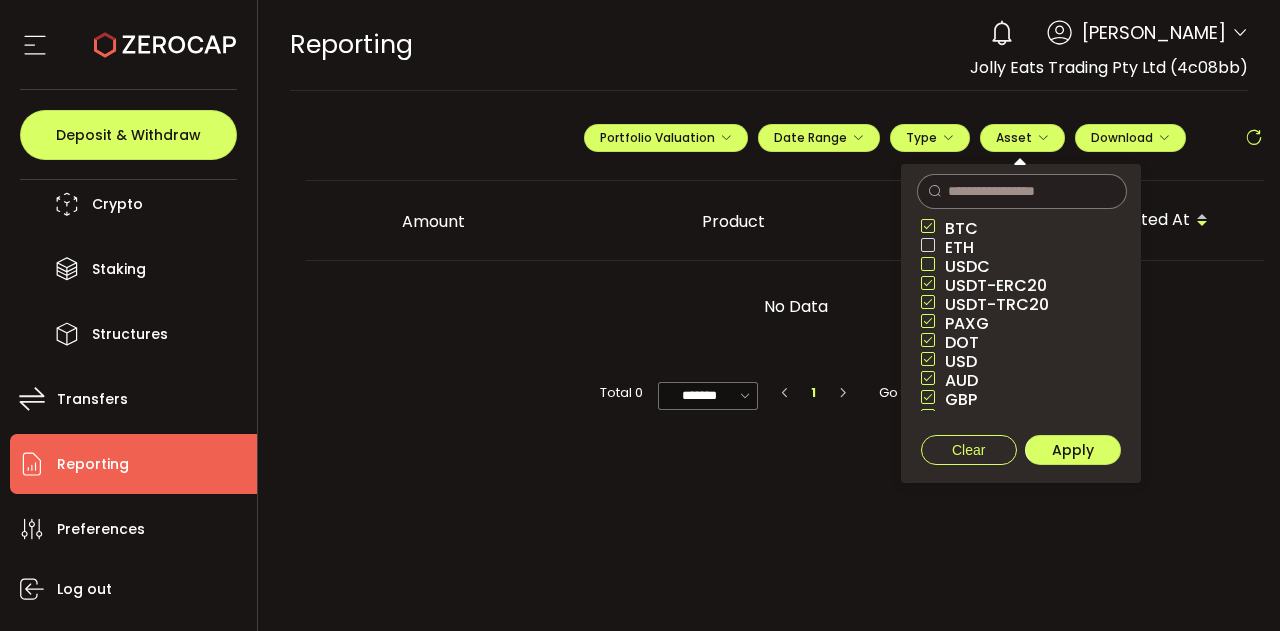 click at bounding box center [928, 264] 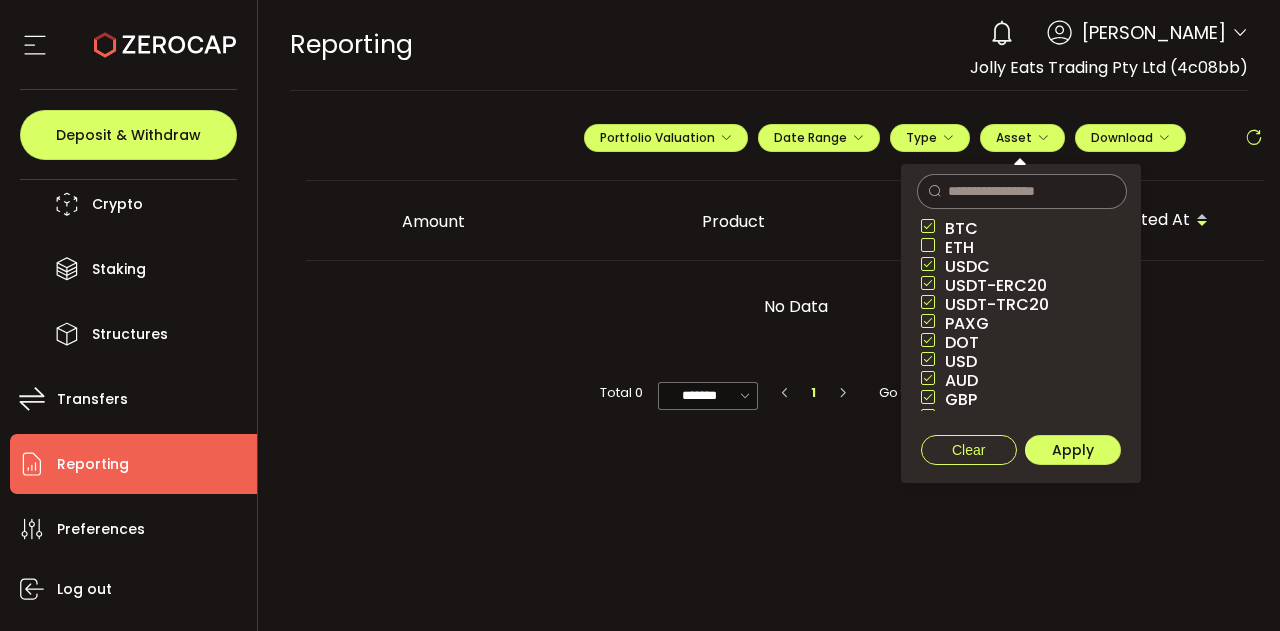 click at bounding box center [928, 245] 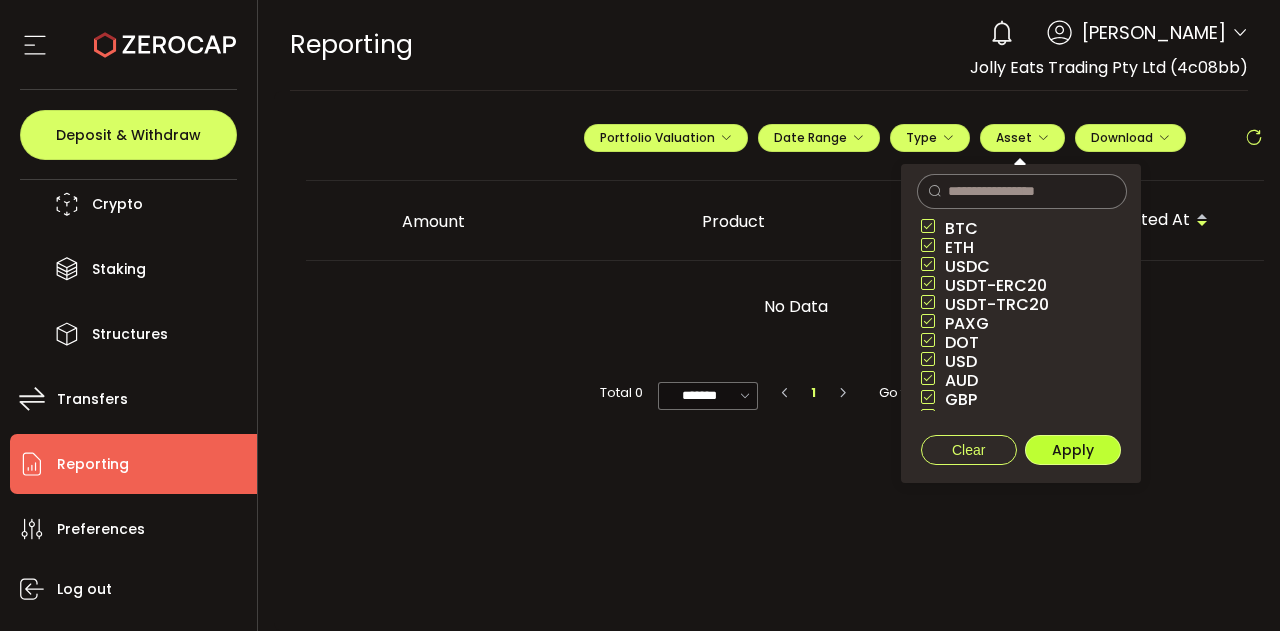 click on "Apply" at bounding box center (1073, 450) 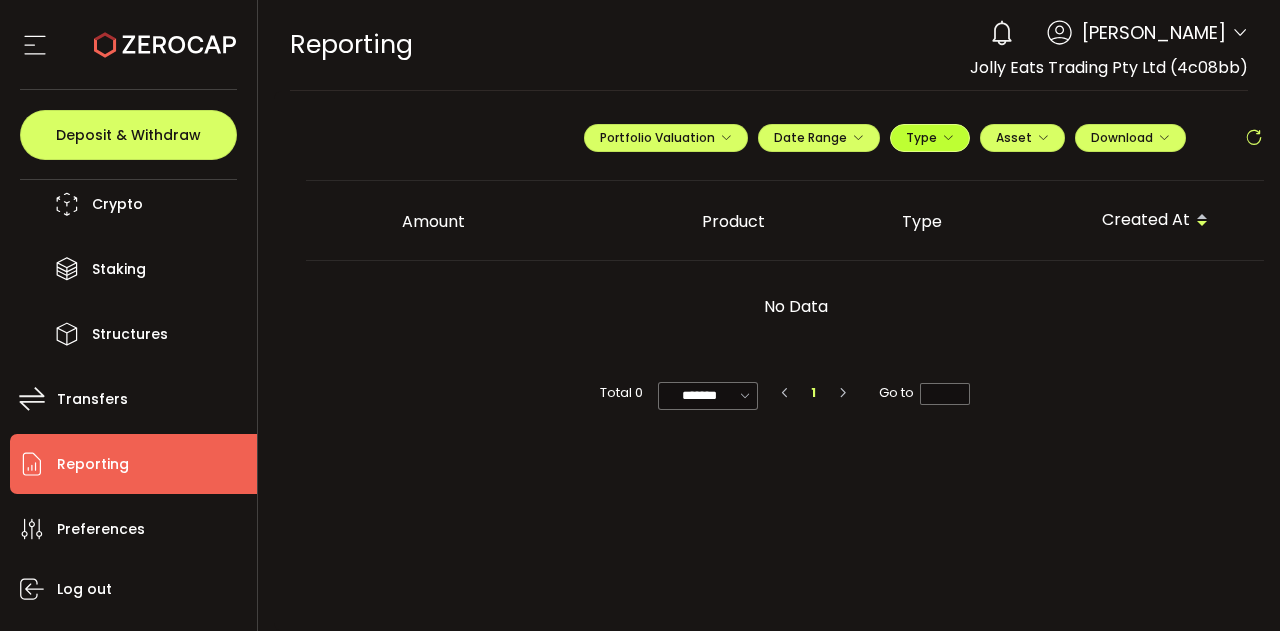 click at bounding box center [948, 138] 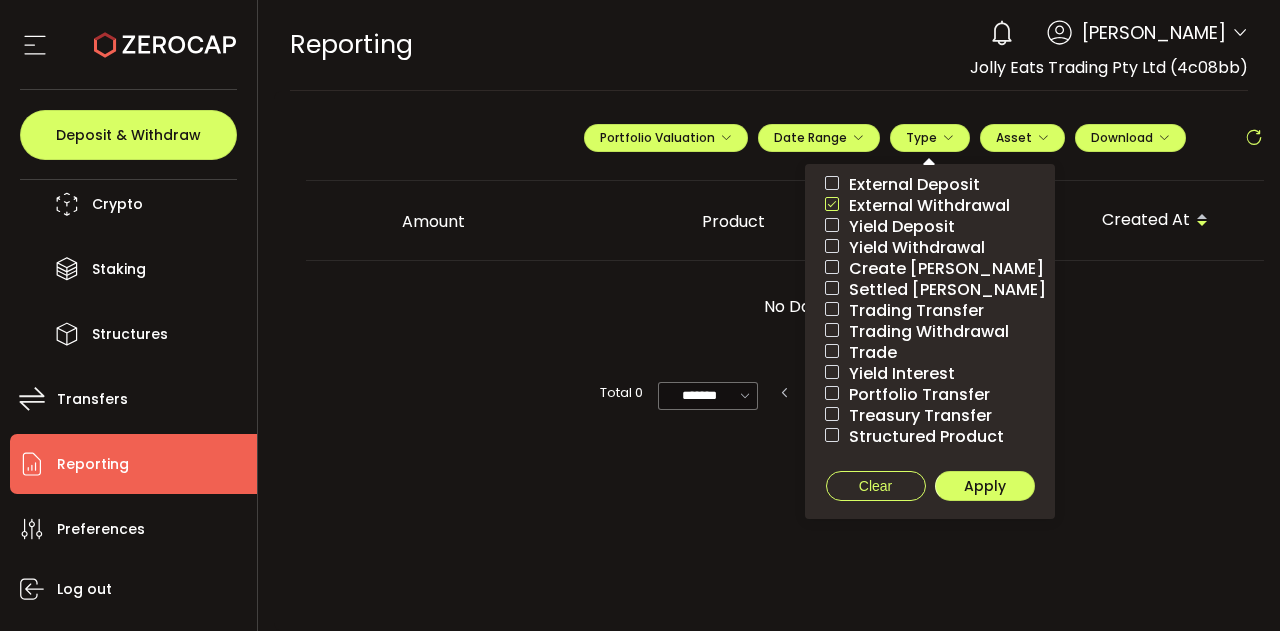 click at bounding box center (832, 204) 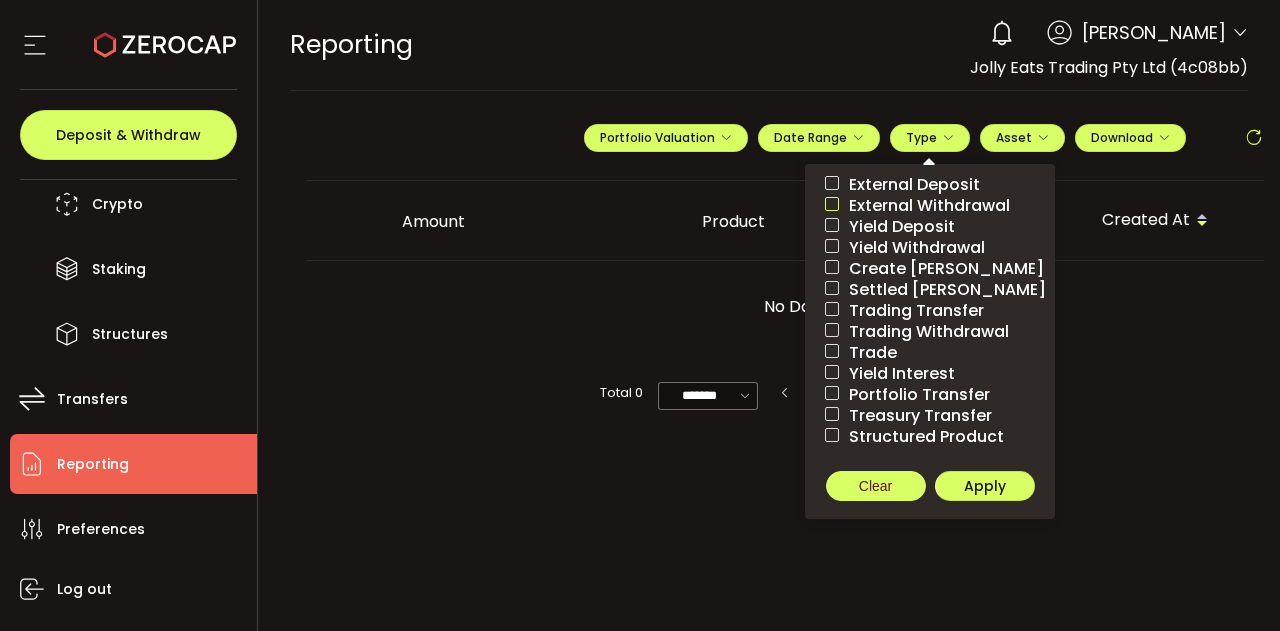 click on "Clear" at bounding box center (875, 486) 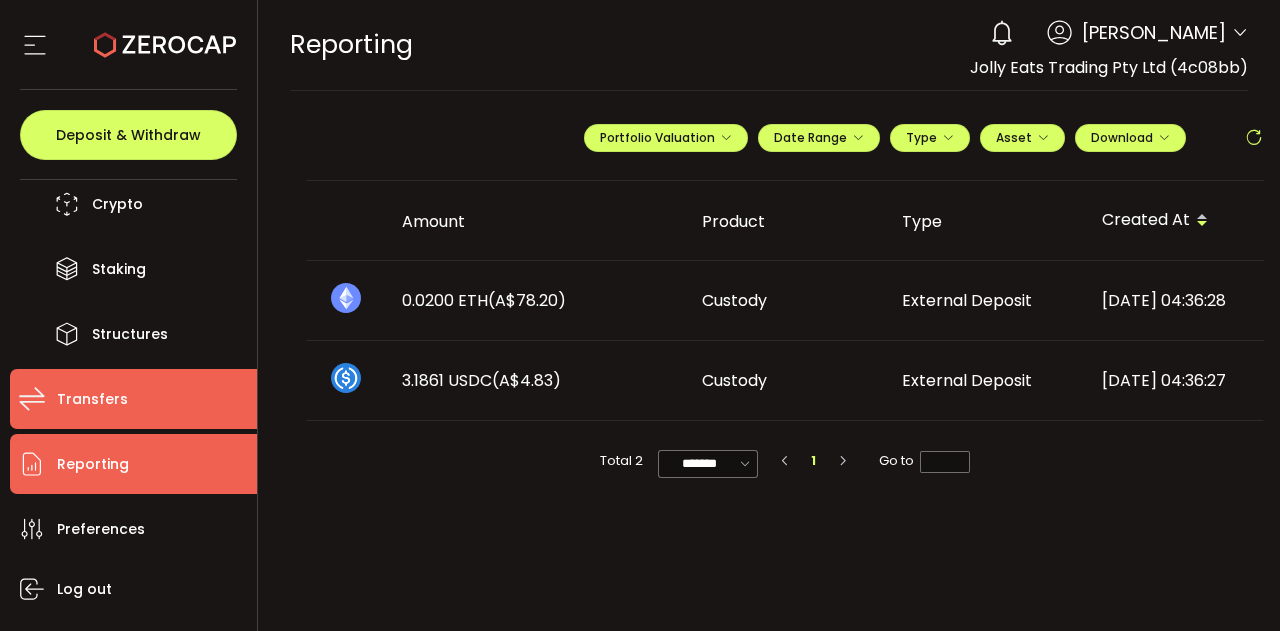 click on "Transfers" at bounding box center (92, 399) 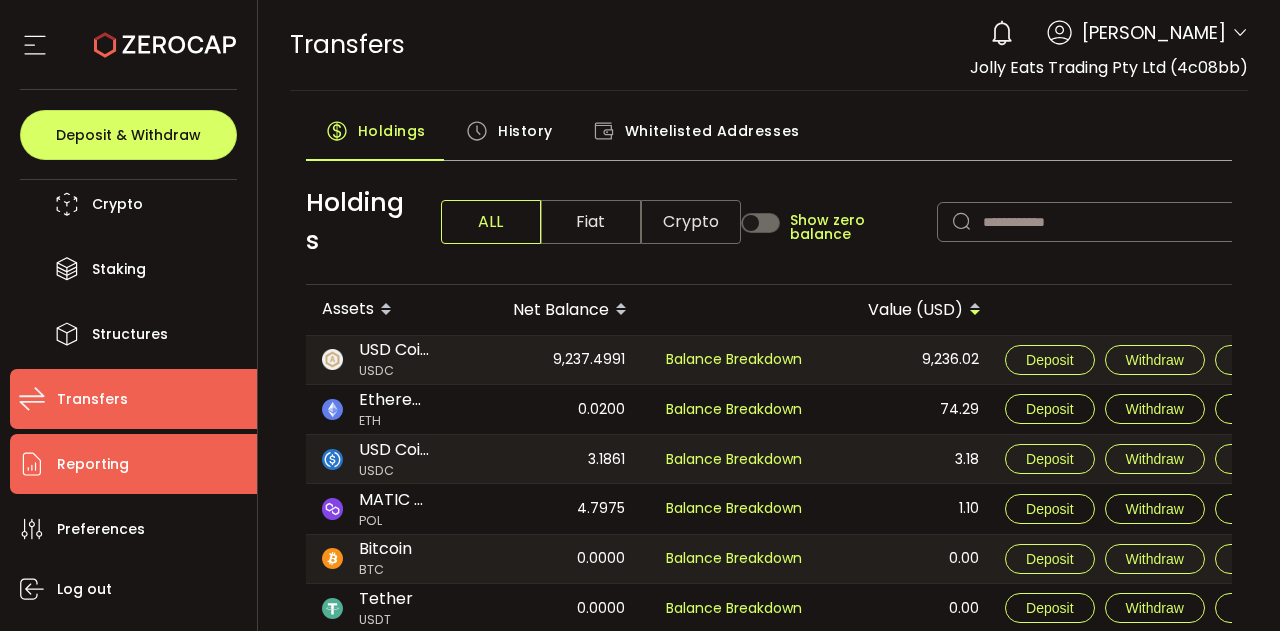 click on "Reporting" at bounding box center (93, 464) 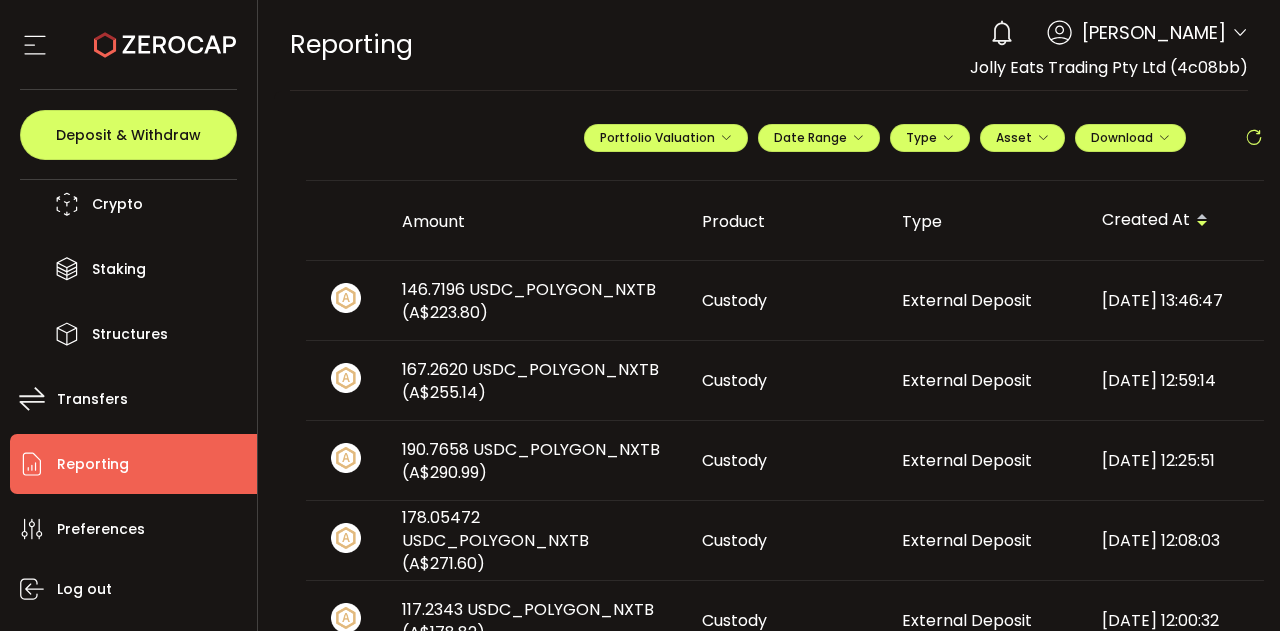 scroll, scrollTop: 0, scrollLeft: 27, axis: horizontal 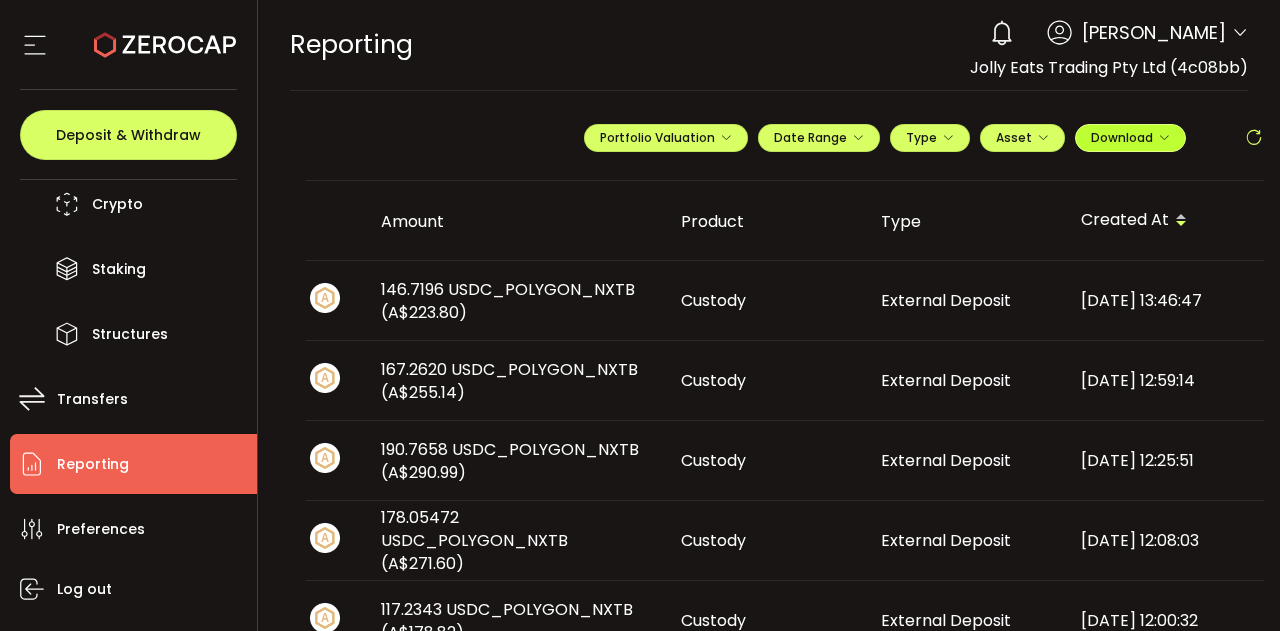 click at bounding box center [1164, 138] 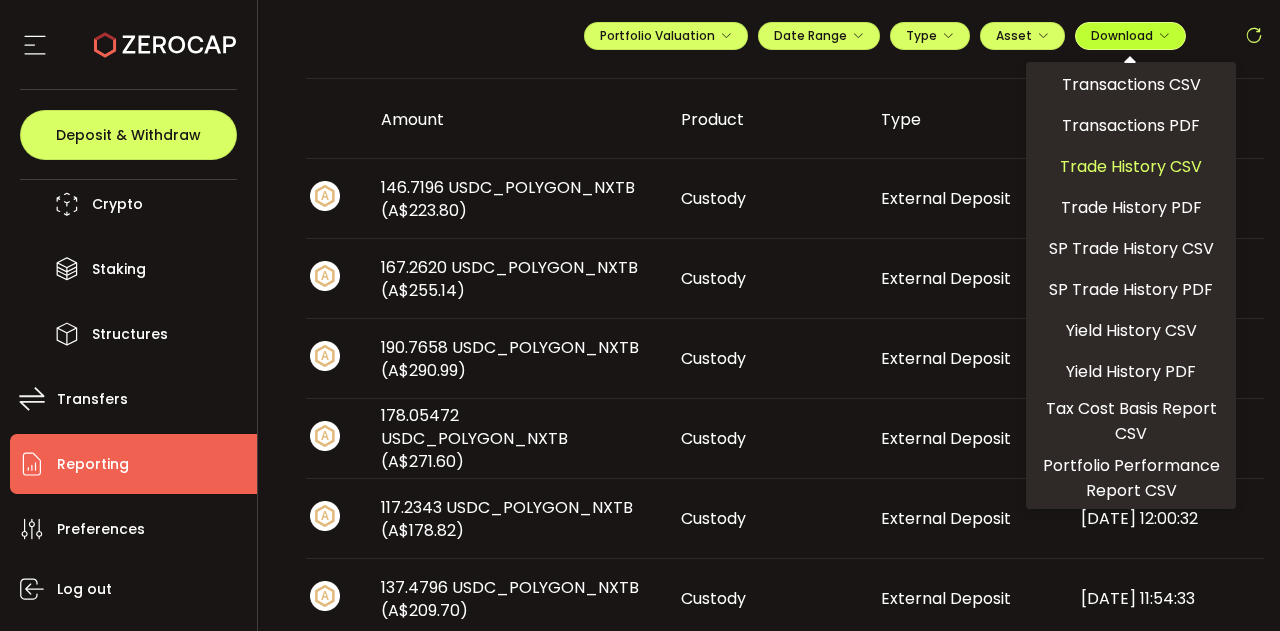 scroll, scrollTop: 0, scrollLeft: 0, axis: both 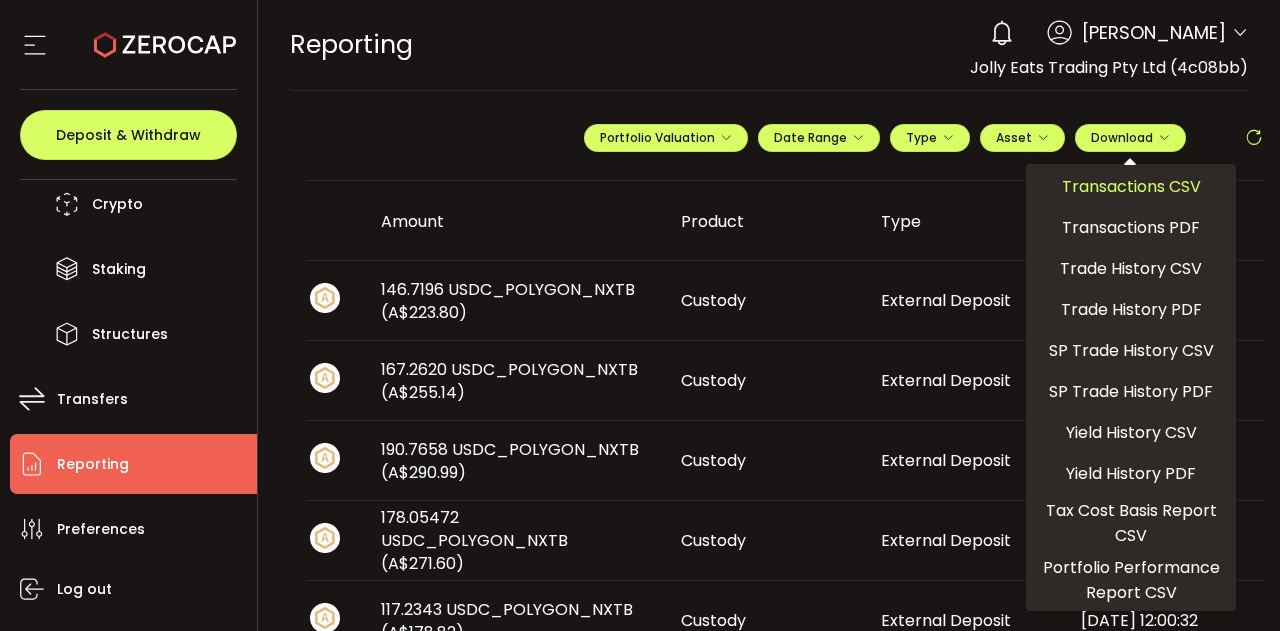 click on "Transactions CSV" at bounding box center (1131, 186) 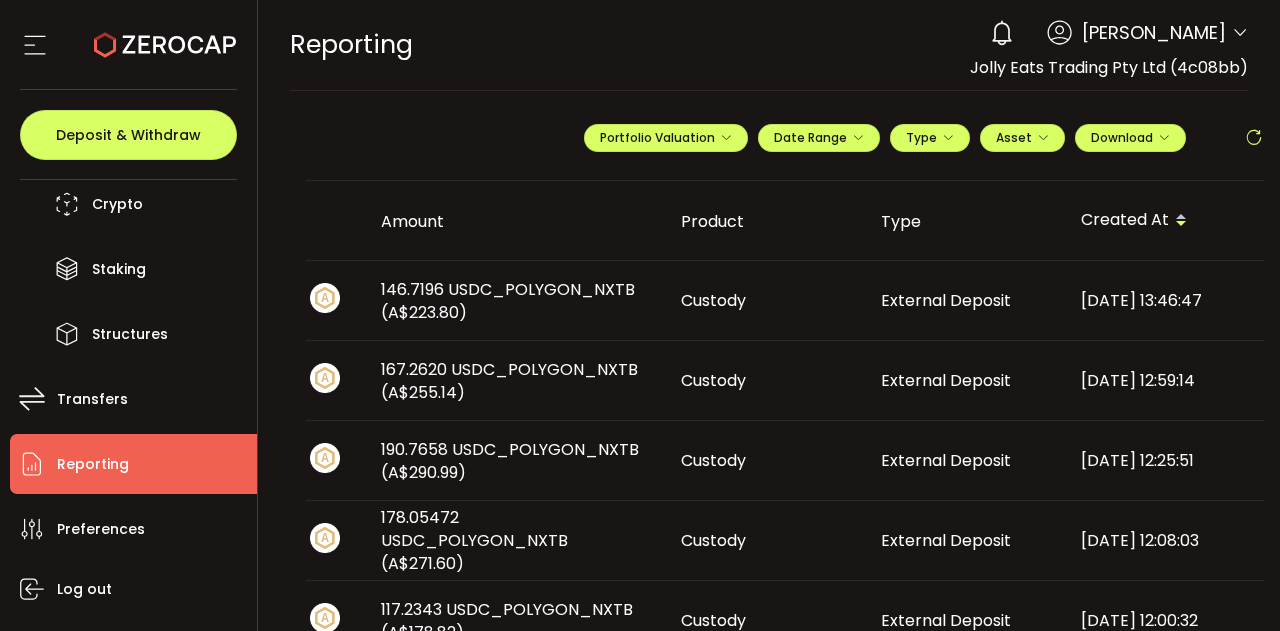 click at bounding box center [1240, 33] 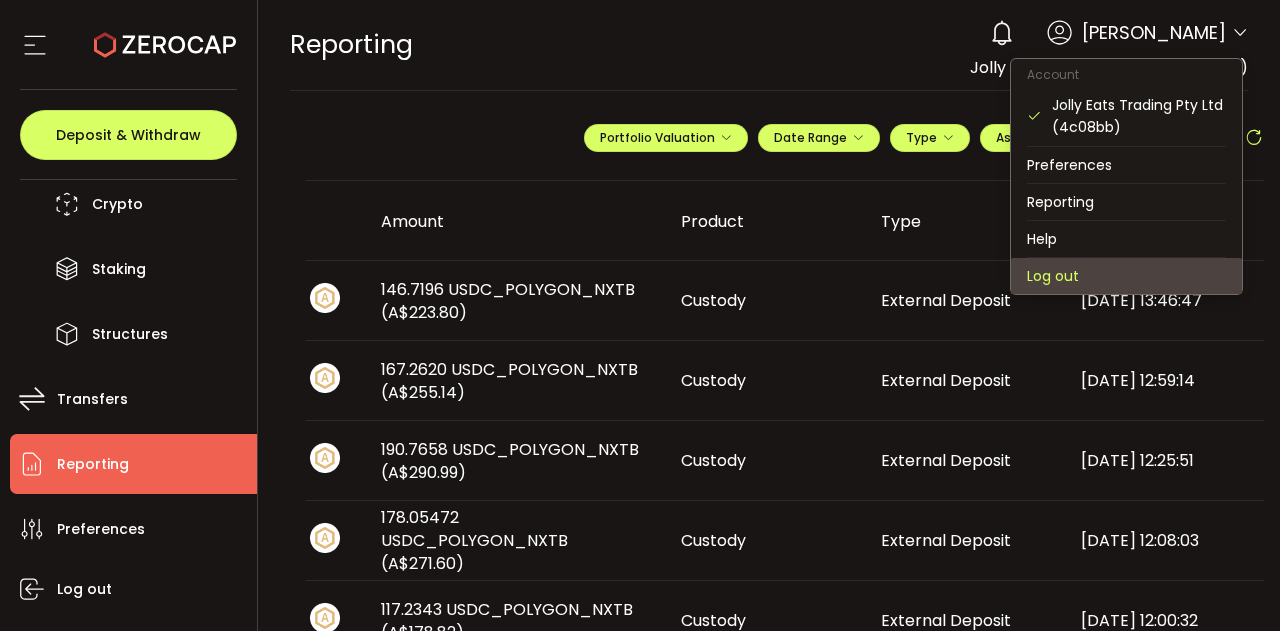 click on "Log out" at bounding box center (1126, 276) 